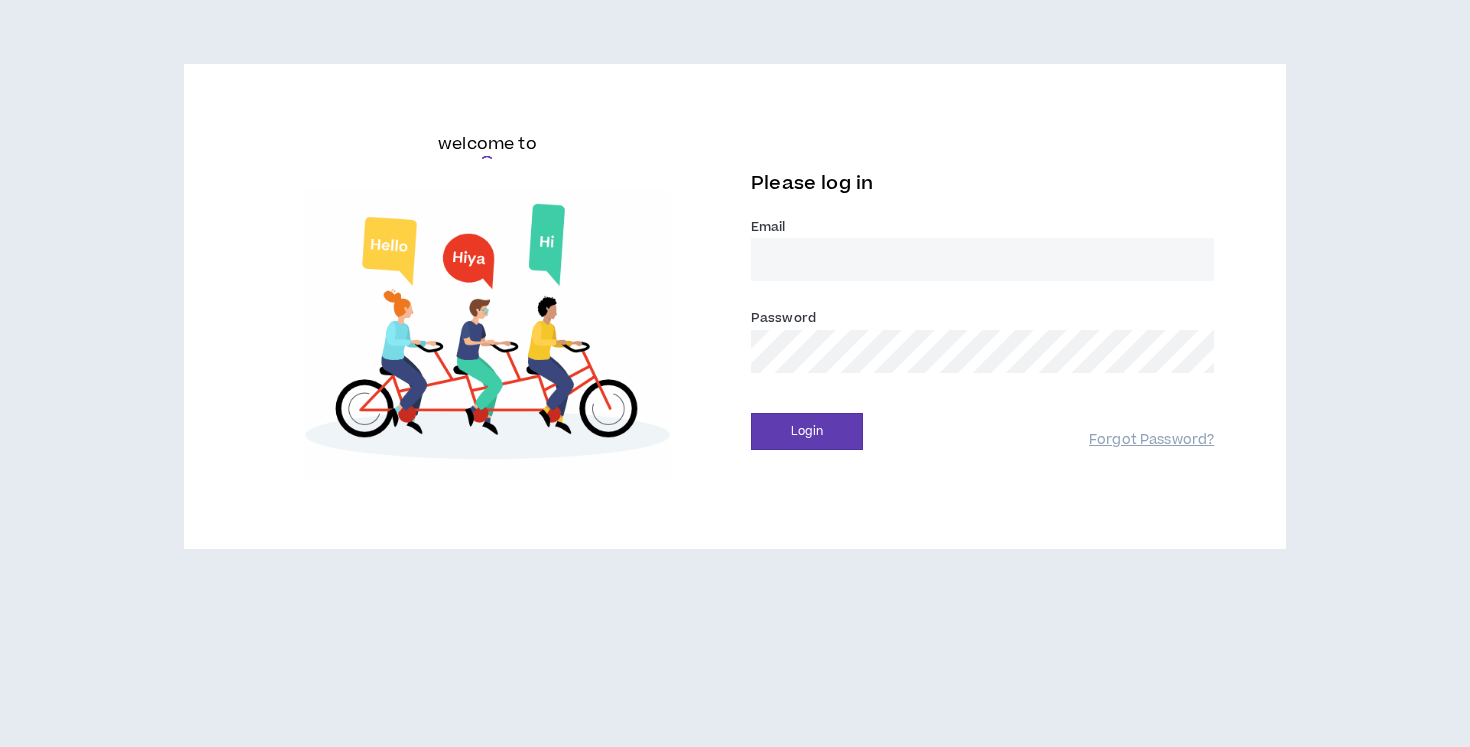 scroll, scrollTop: 0, scrollLeft: 0, axis: both 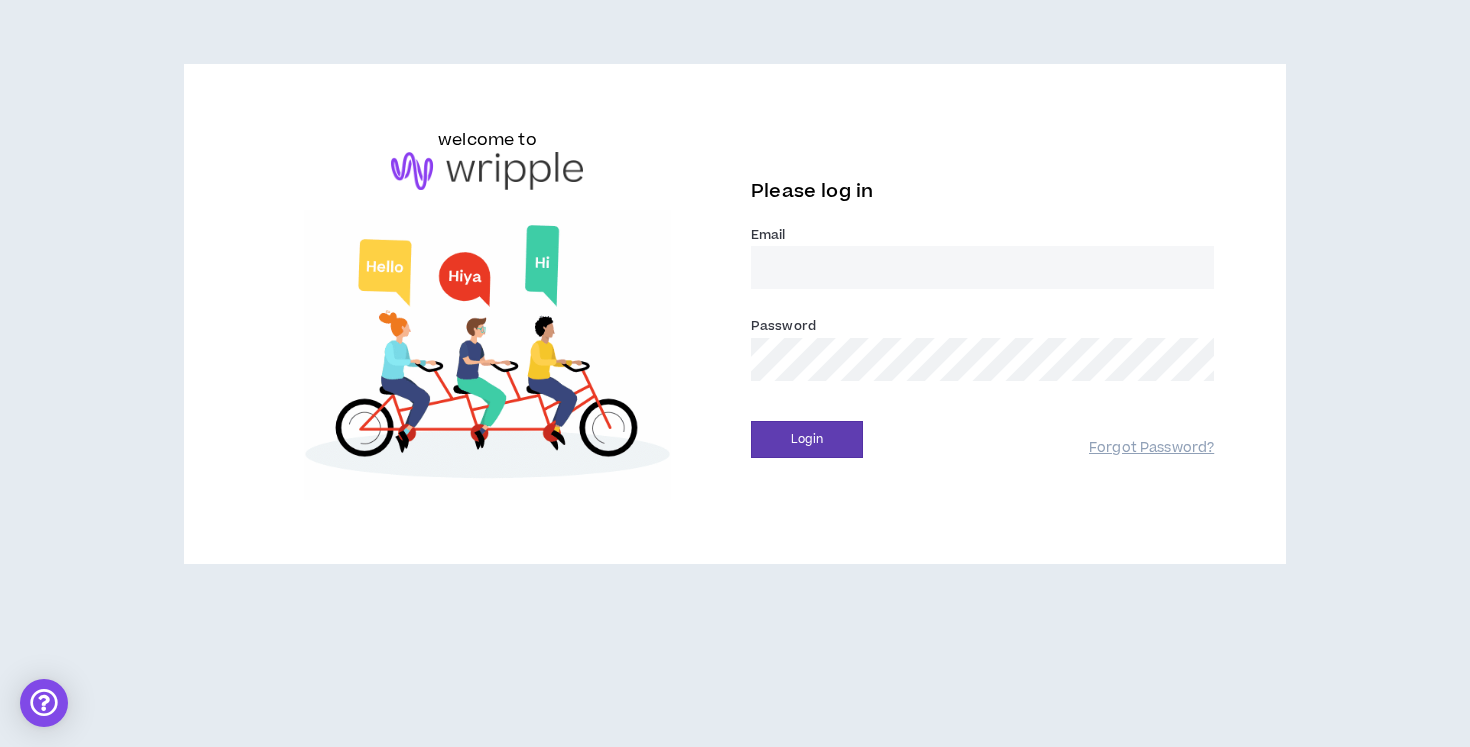 click on "Email  *" at bounding box center [982, 267] 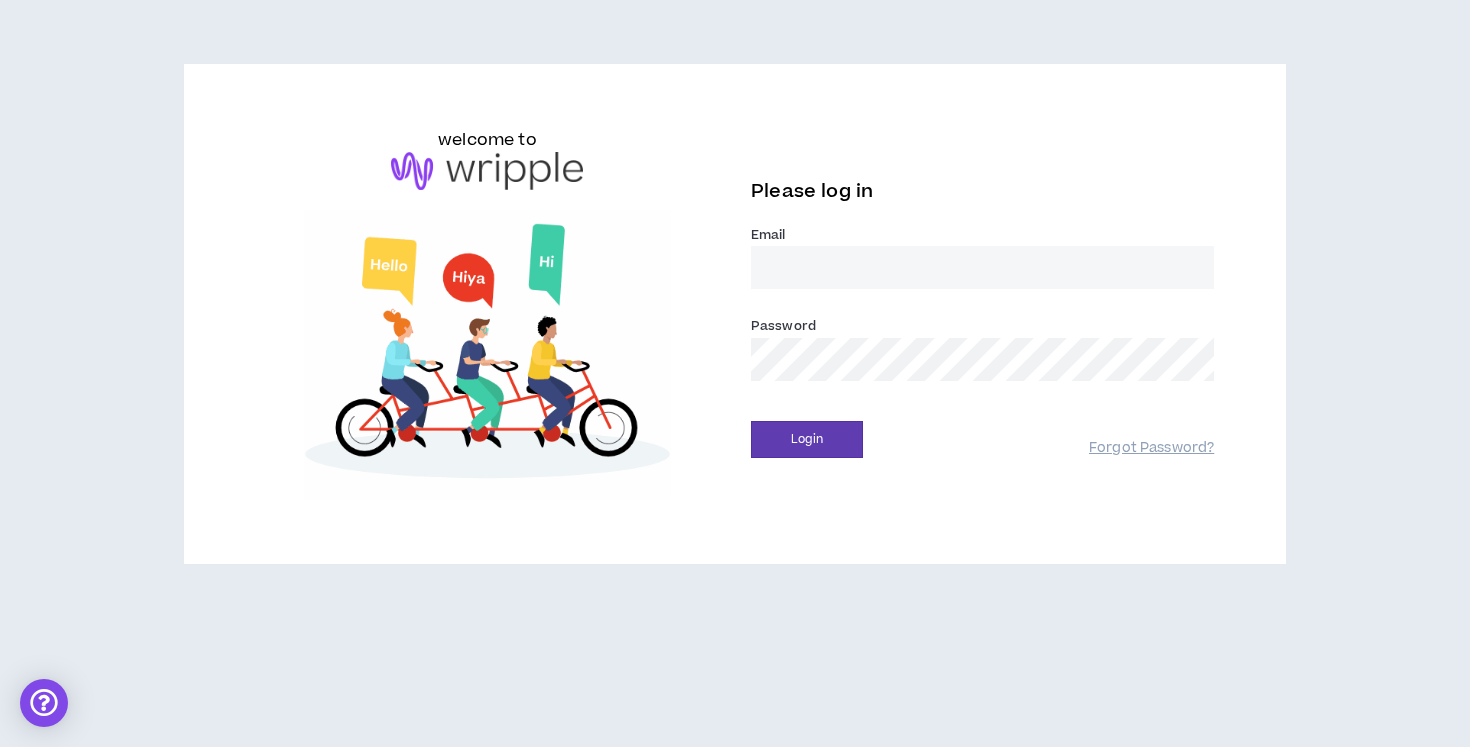 type on "[PERSON_NAME][EMAIL_ADDRESS][DOMAIN_NAME]" 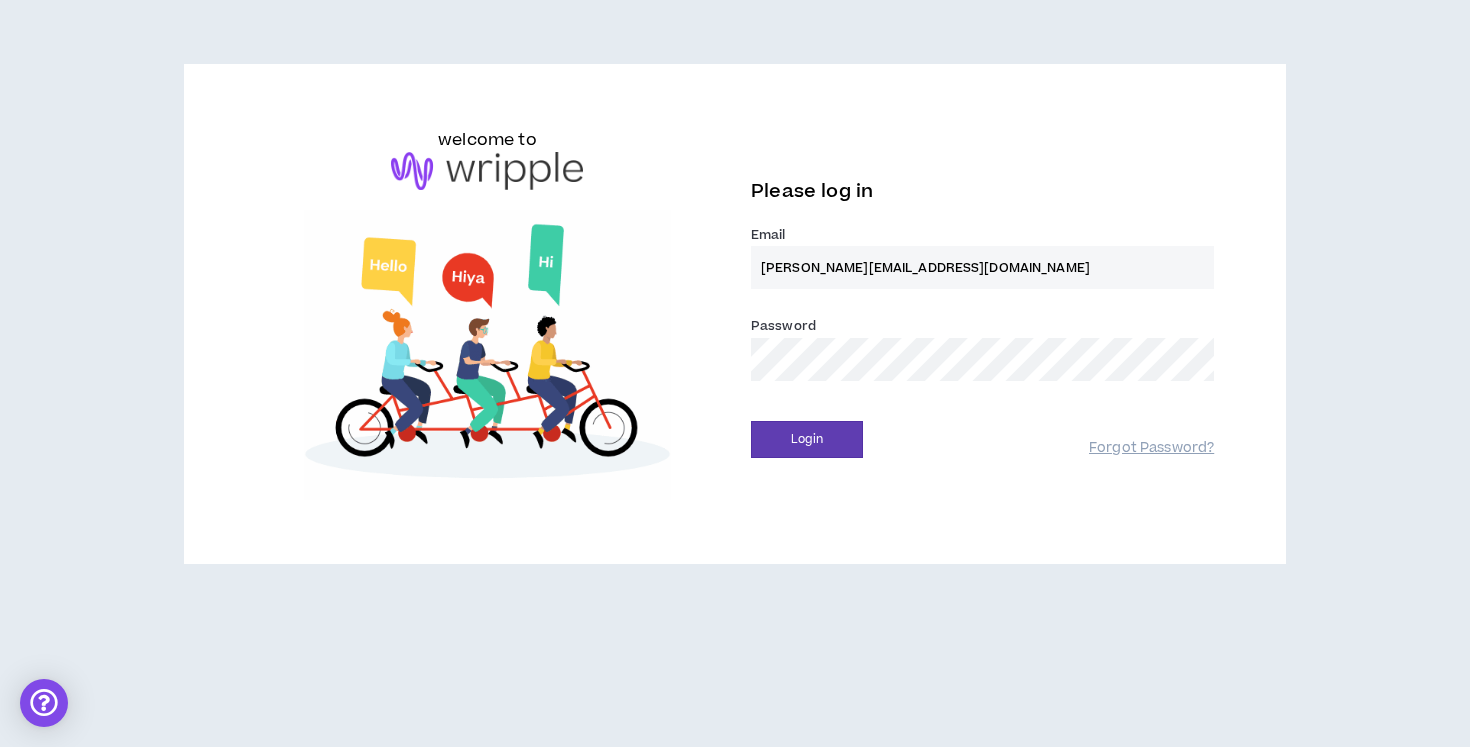 click on "Login" at bounding box center [807, 439] 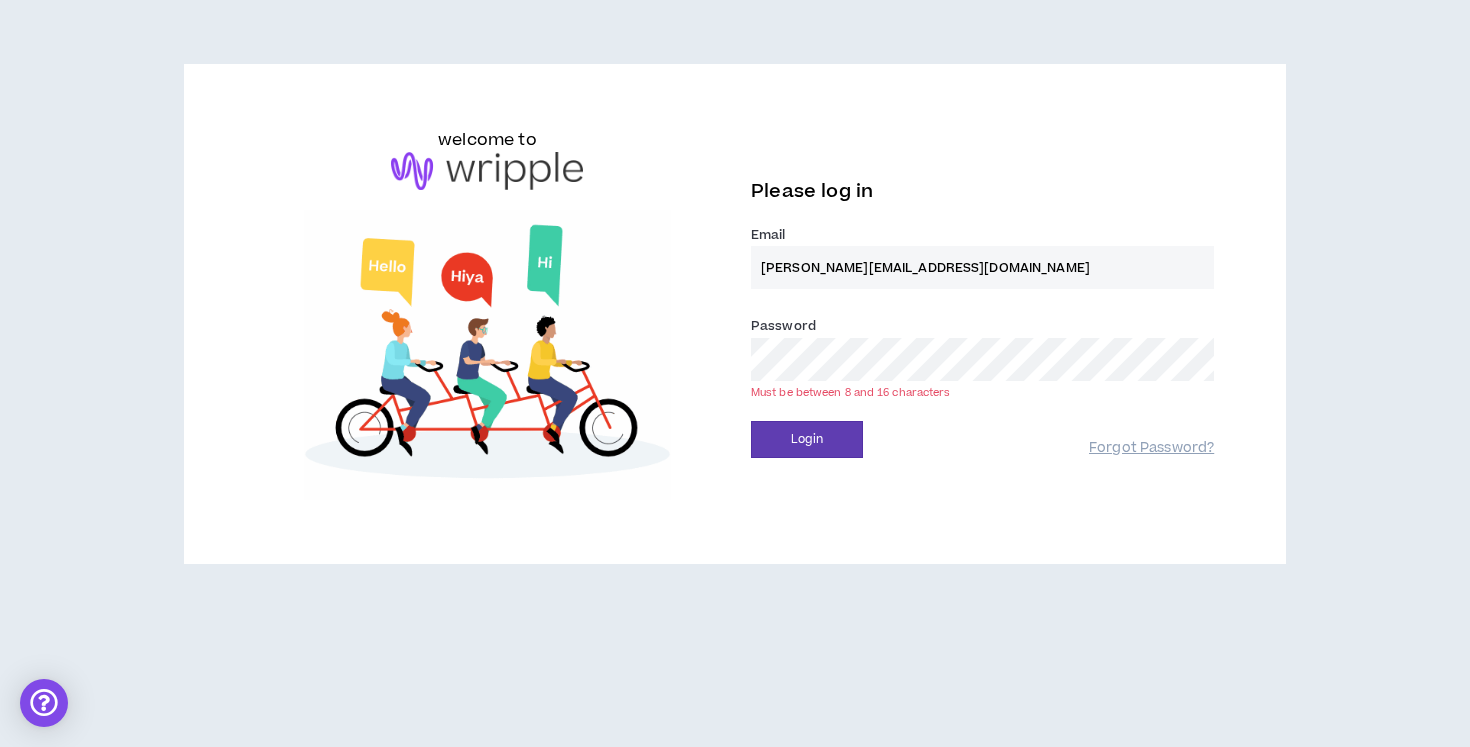 click on "welcome to Please log in   Email  * [PERSON_NAME][EMAIL_ADDRESS][DOMAIN_NAME] Password  * Must be between 8 and 16 characters Login Forgot Password?" at bounding box center (735, 314) 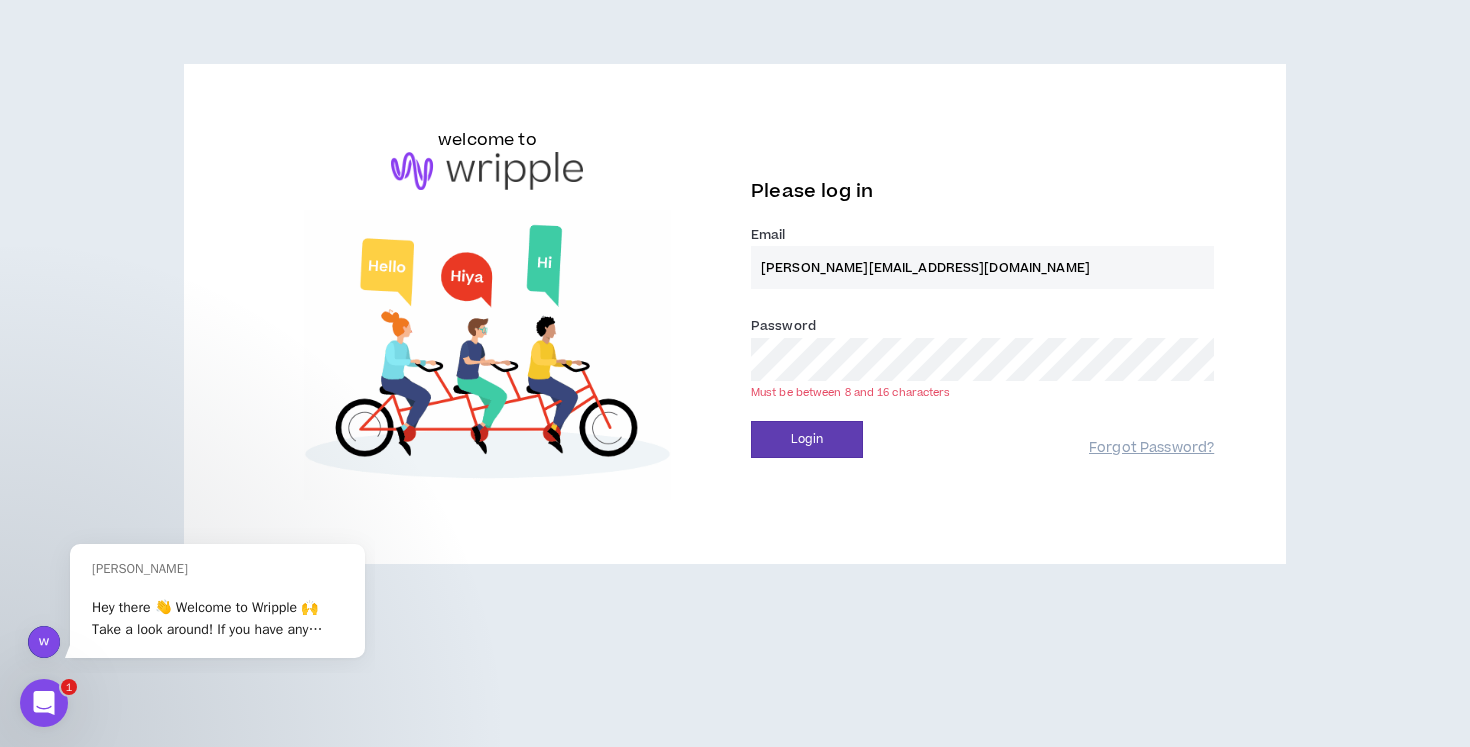scroll, scrollTop: 0, scrollLeft: 0, axis: both 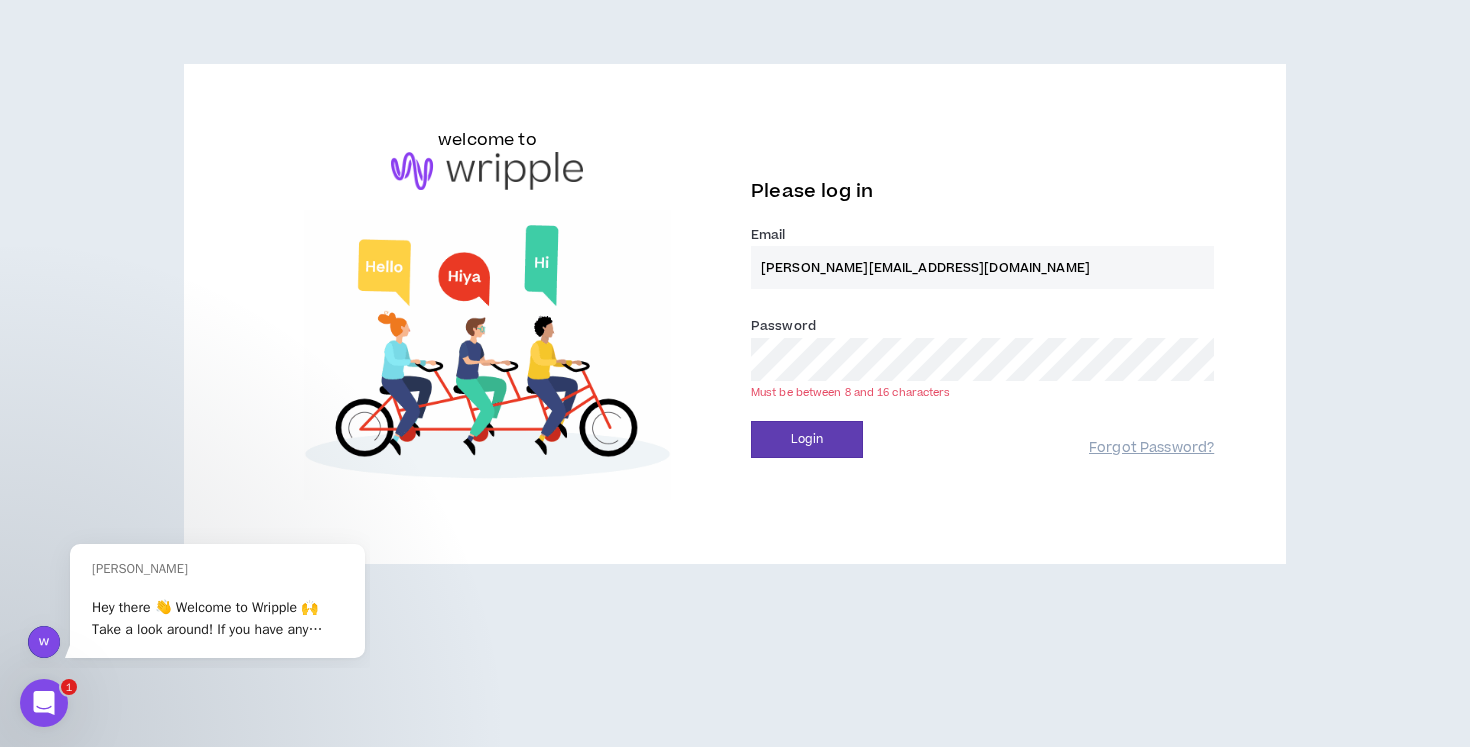 click on "Login" at bounding box center [807, 439] 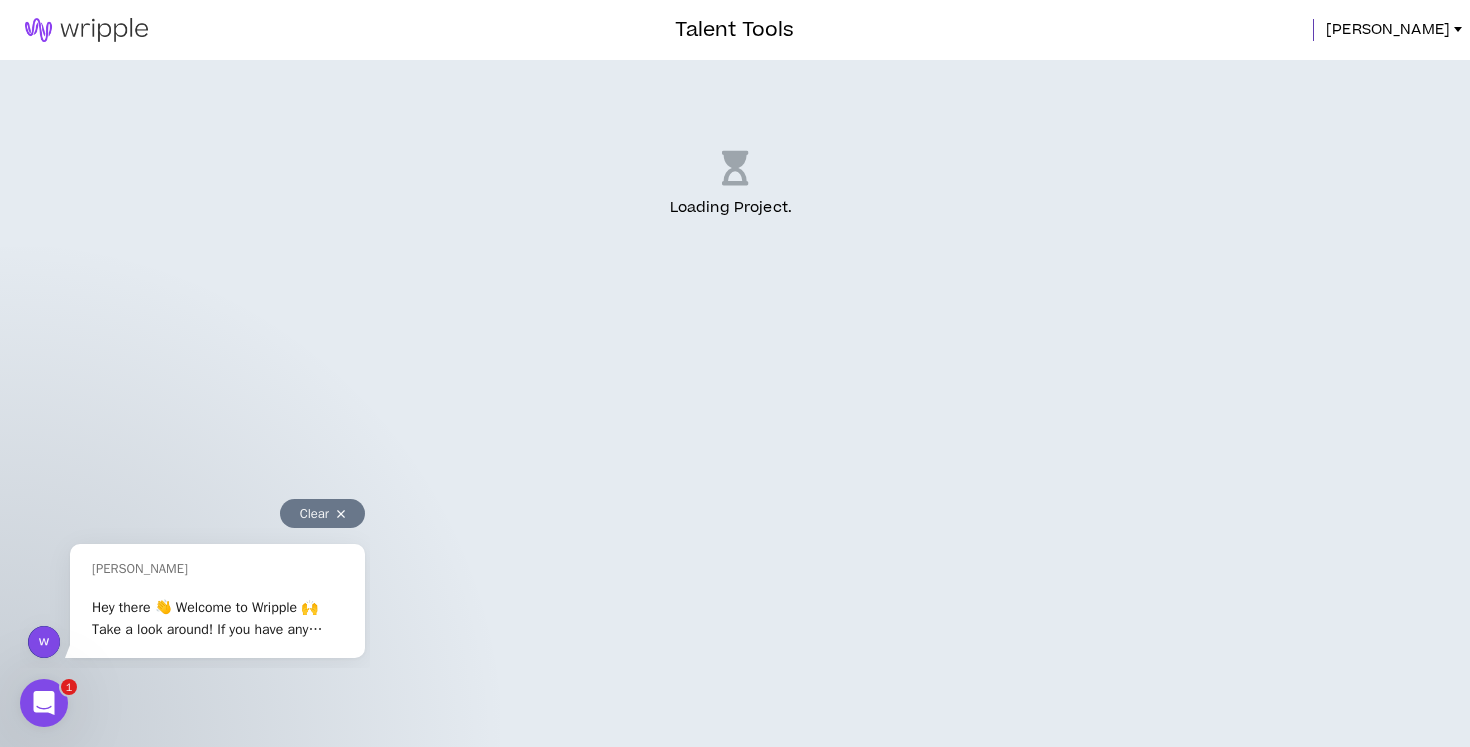 click at bounding box center [341, 514] 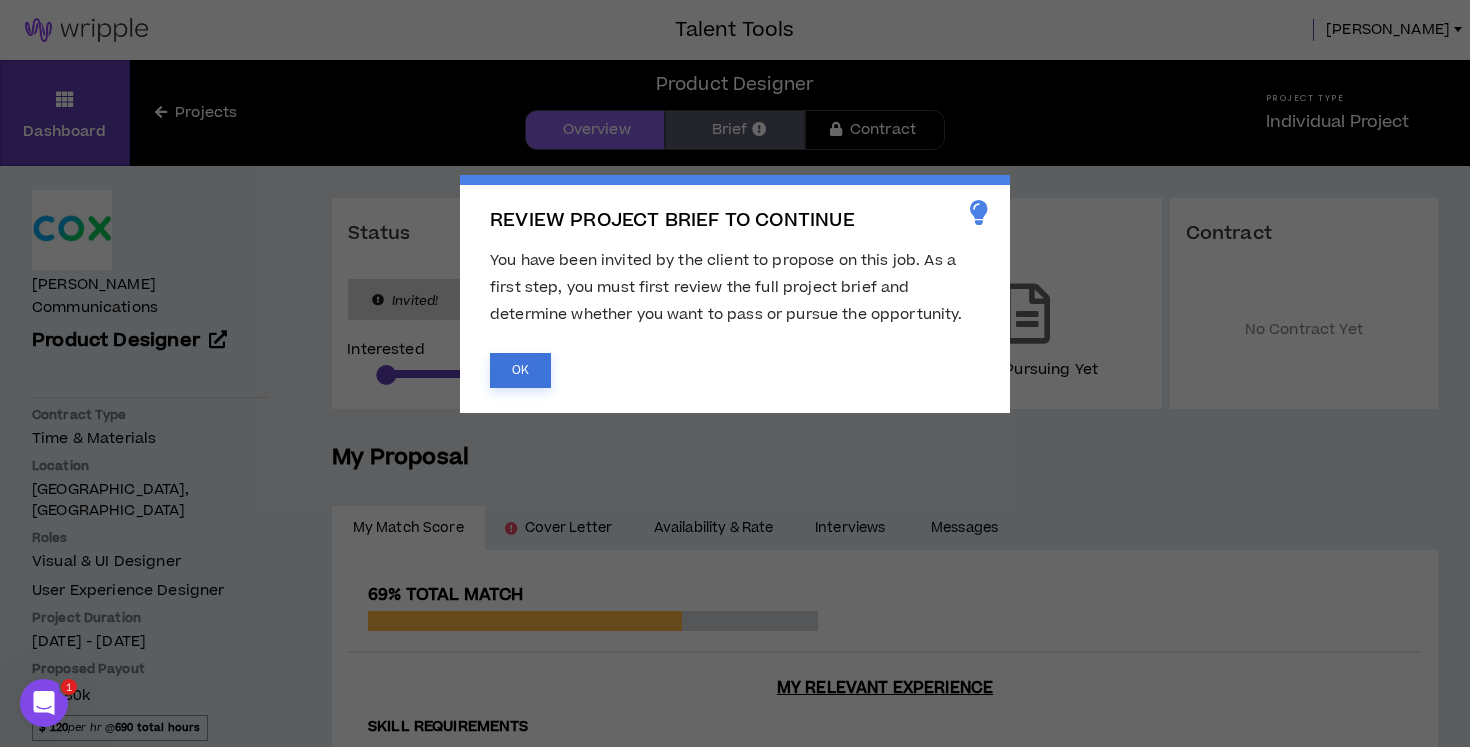 click on "OK" at bounding box center [520, 370] 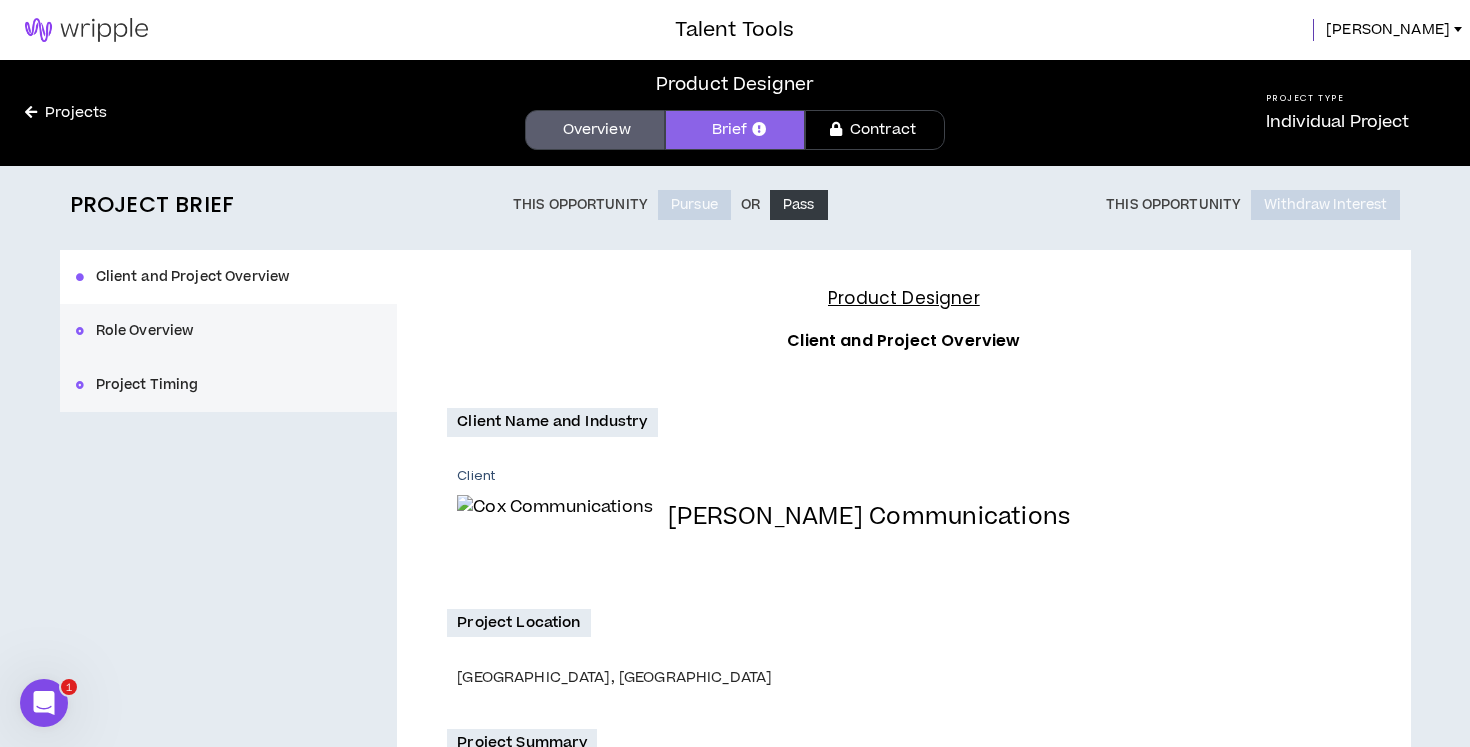 click on "Client Name and Industry Client [PERSON_NAME] Communications" at bounding box center (903, 495) 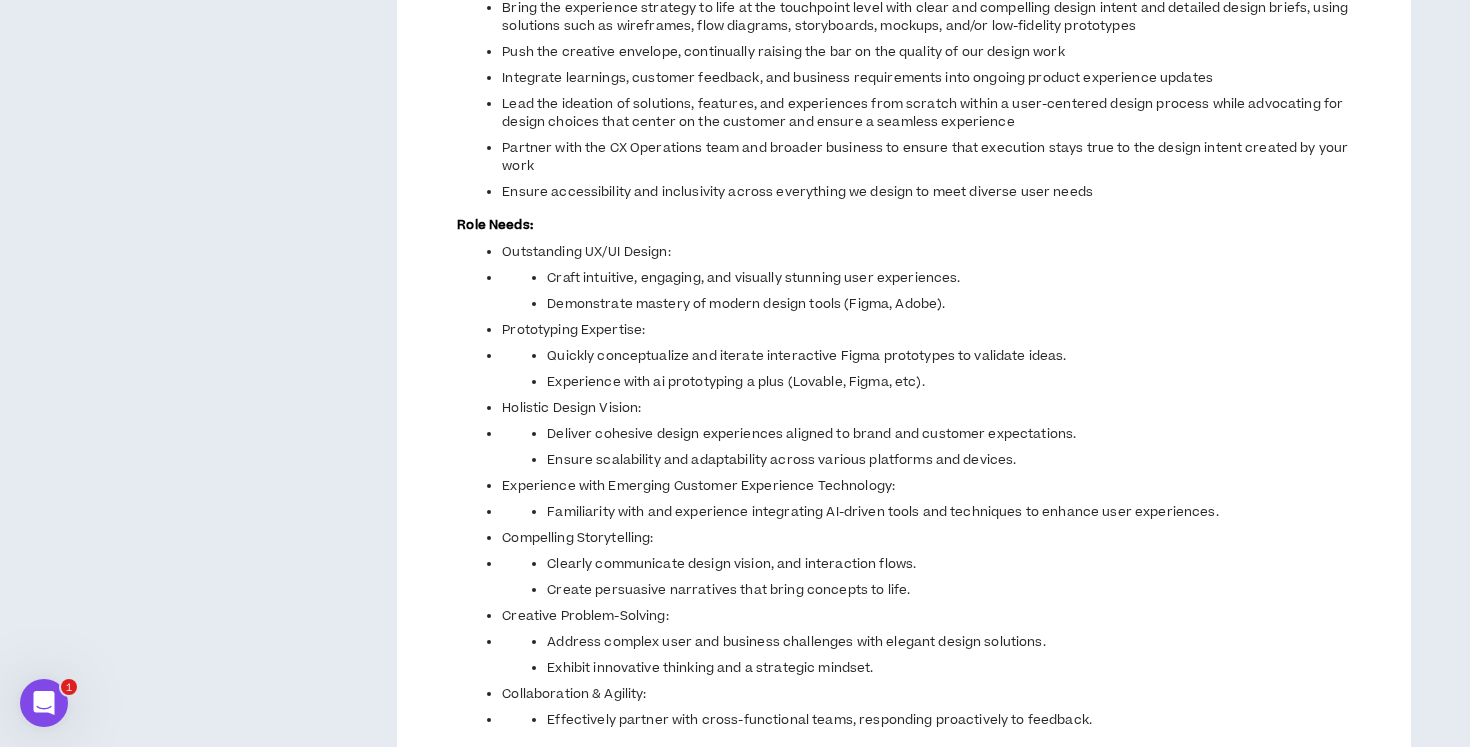 scroll, scrollTop: 1402, scrollLeft: 0, axis: vertical 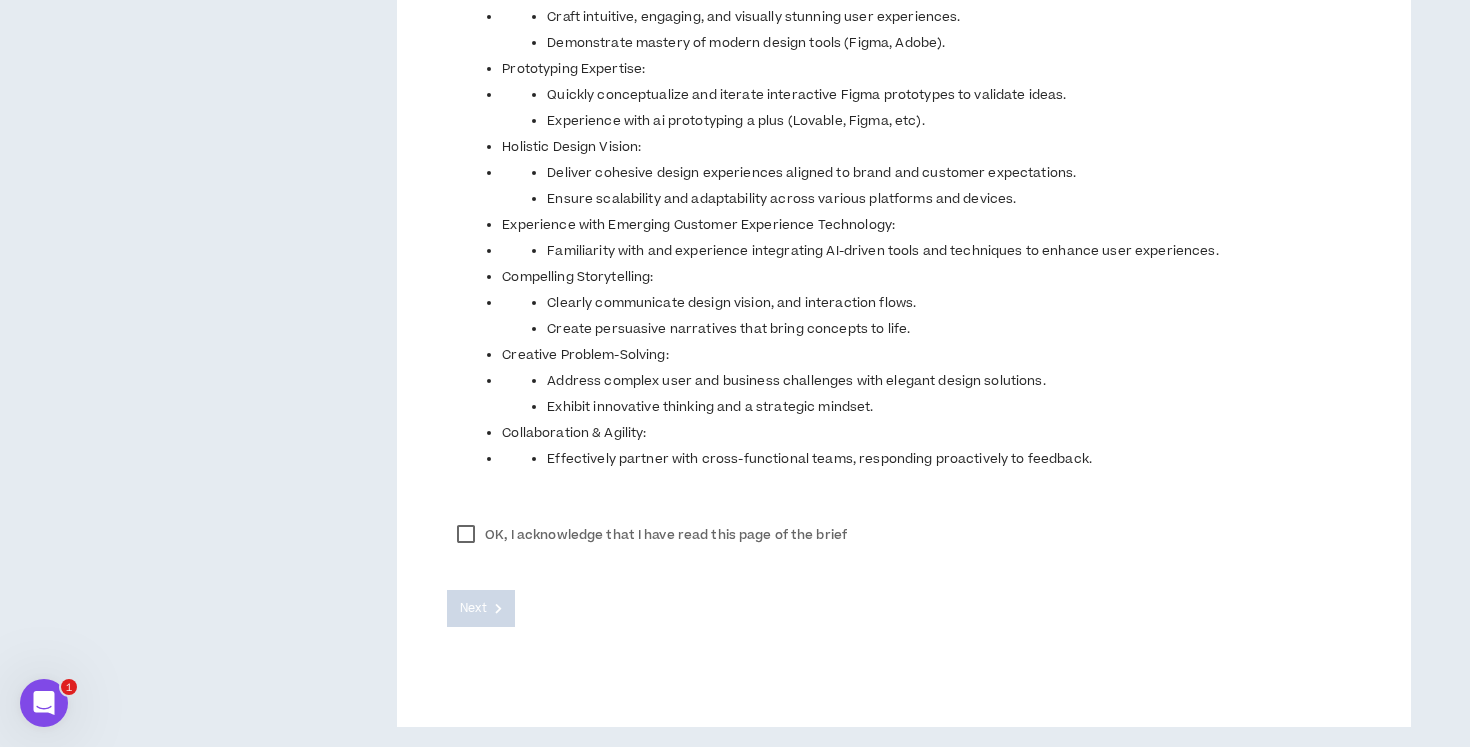 click on "OK, I acknowledge that I have read this page of the brief" at bounding box center [652, 535] 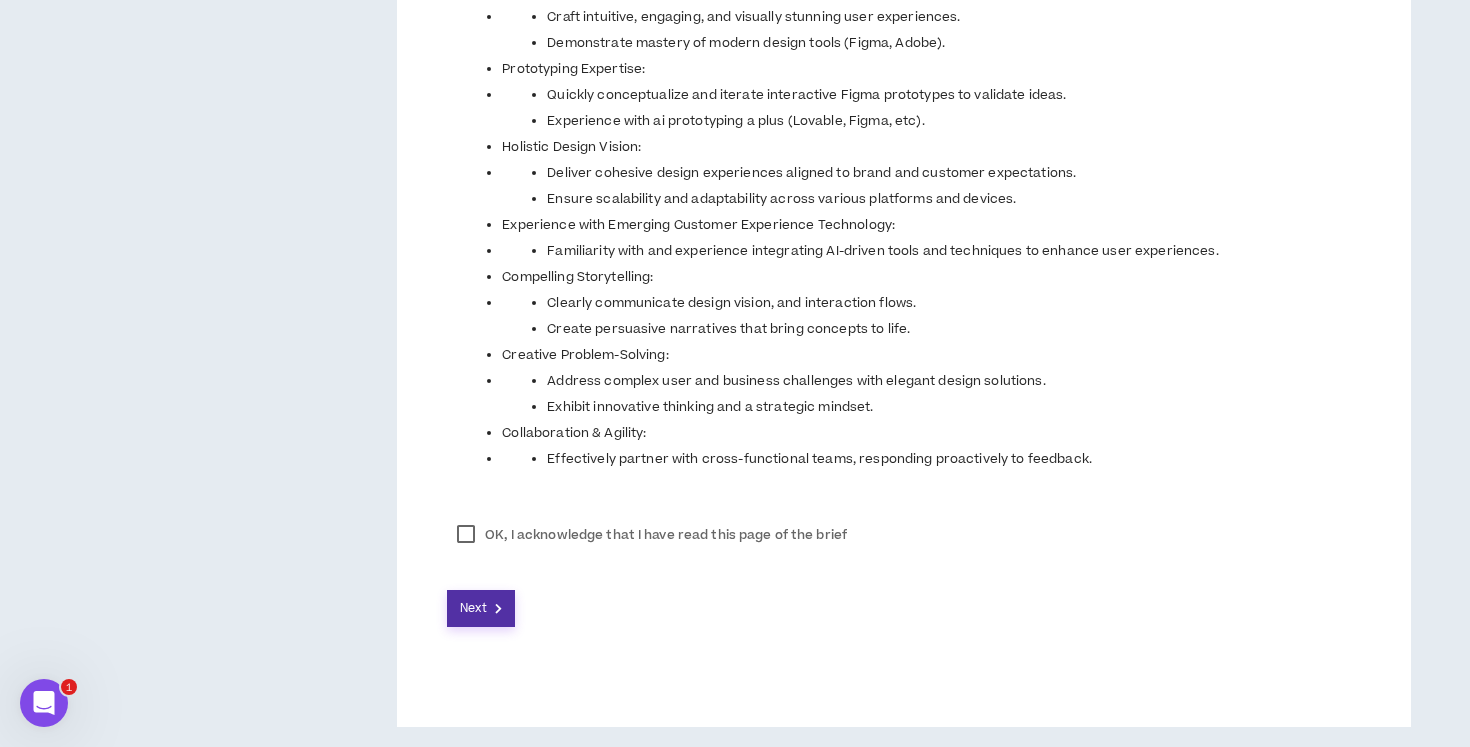 click on "Next" at bounding box center (481, 608) 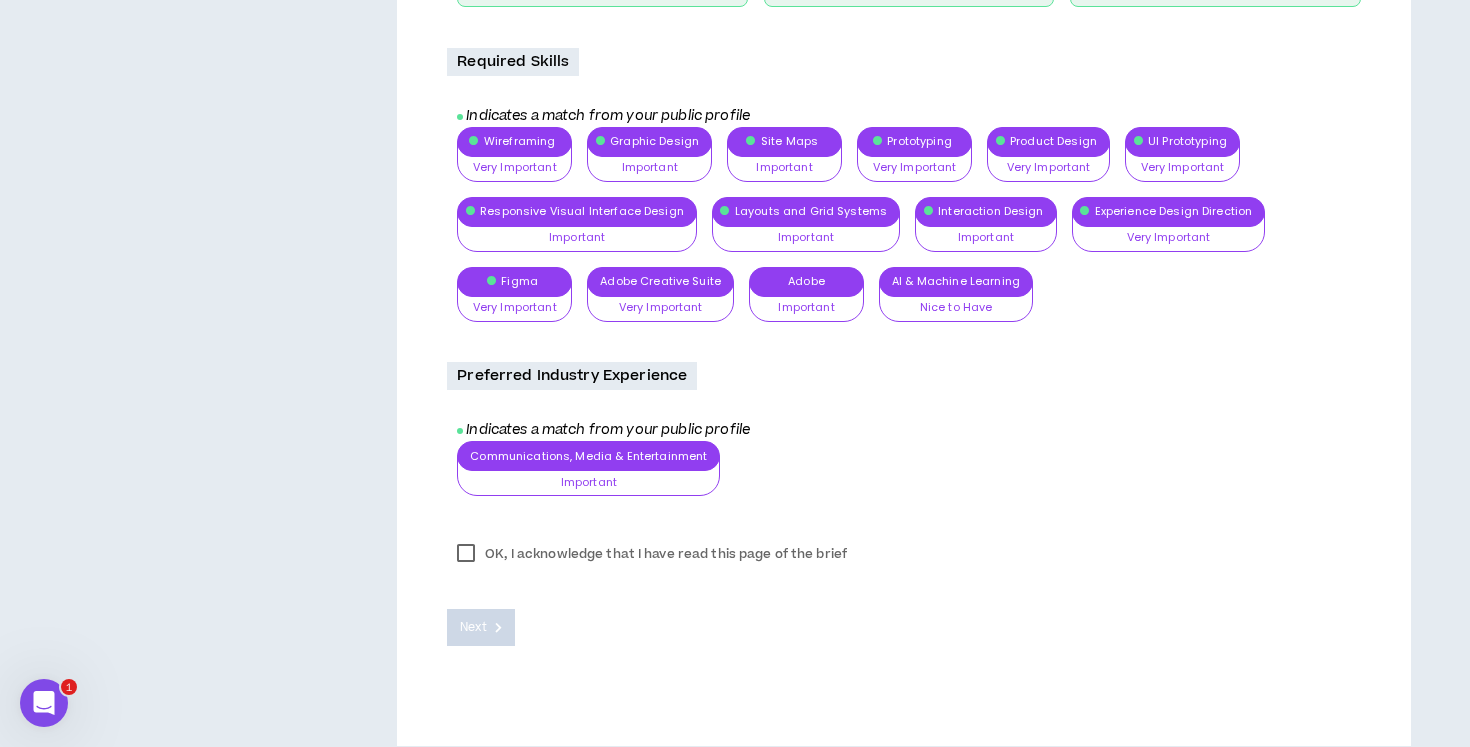 scroll, scrollTop: 881, scrollLeft: 0, axis: vertical 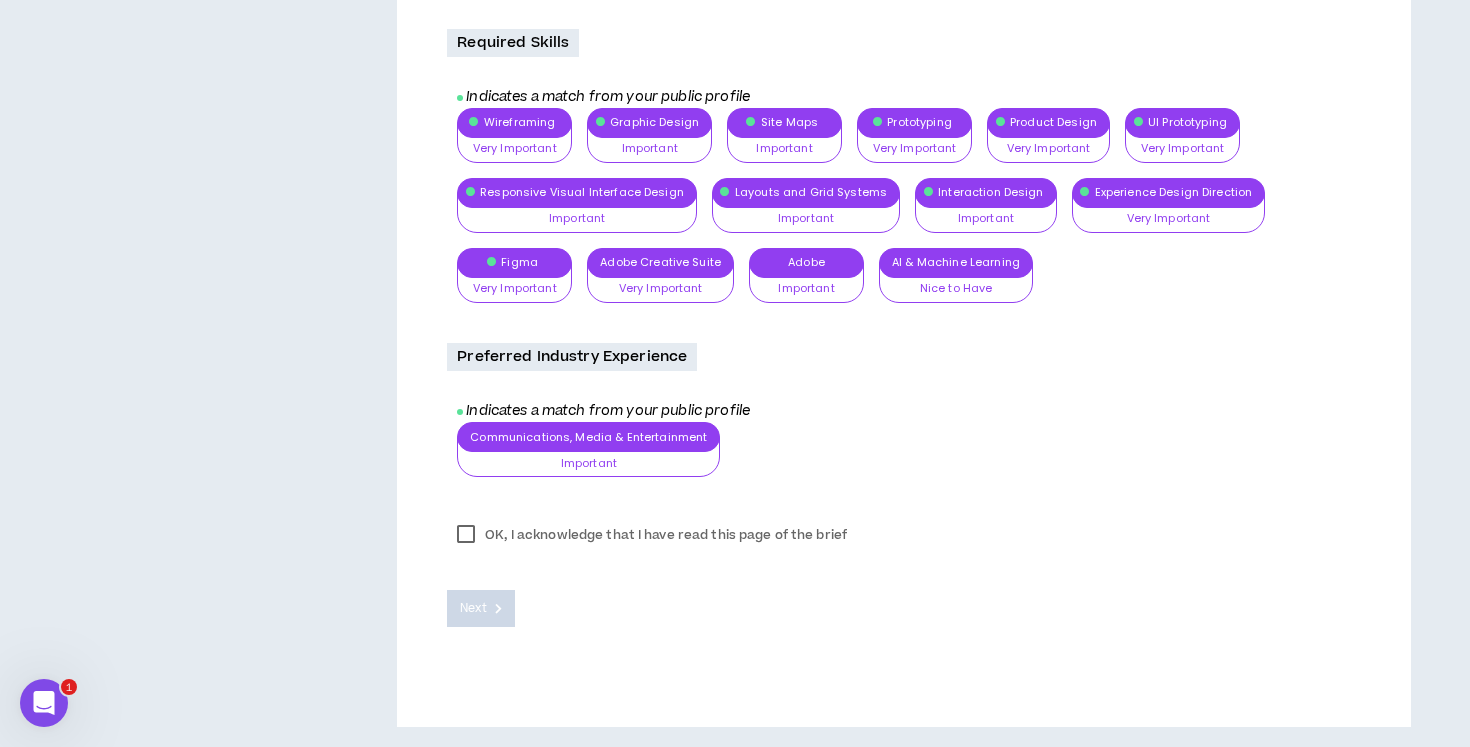 click on "OK, I acknowledge that I have read this page of the brief" at bounding box center [652, 535] 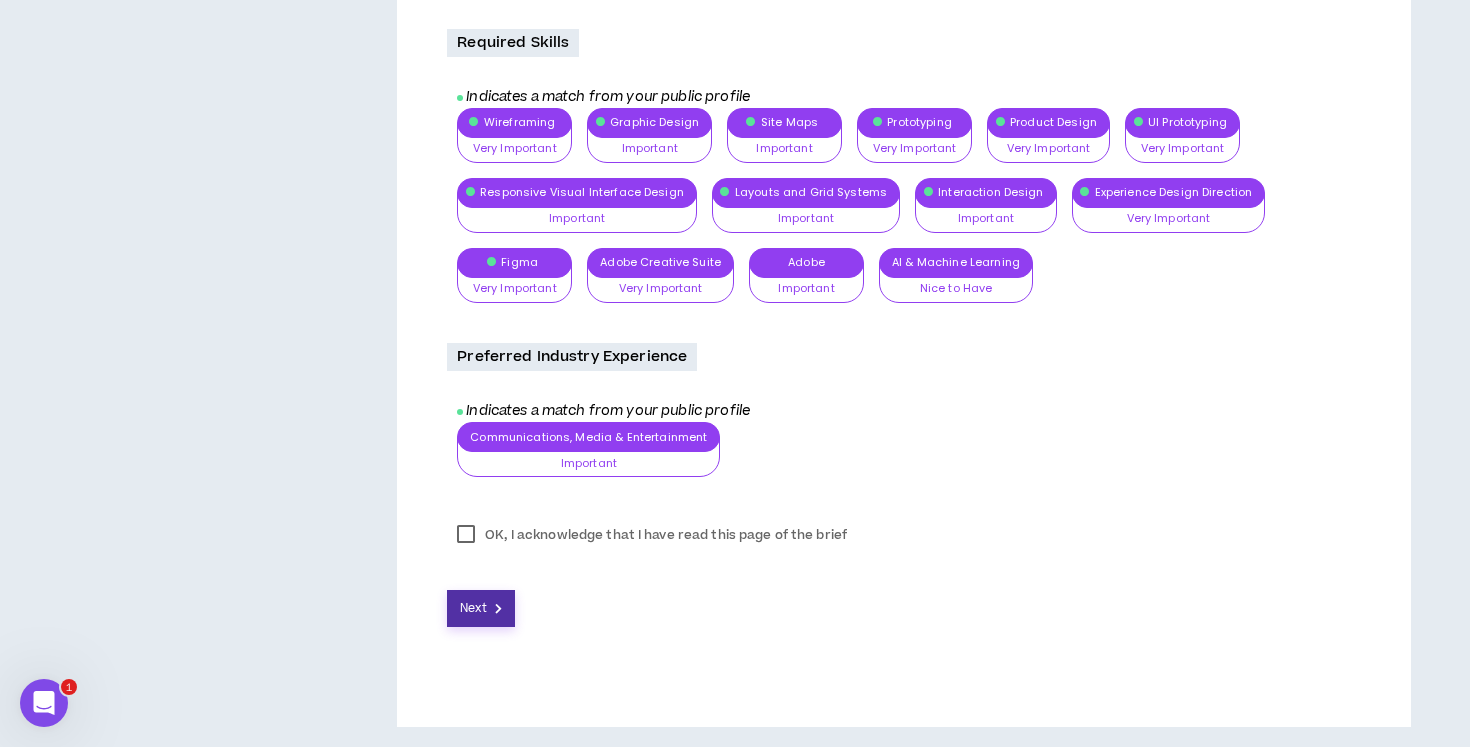 click on "Next" at bounding box center (481, 608) 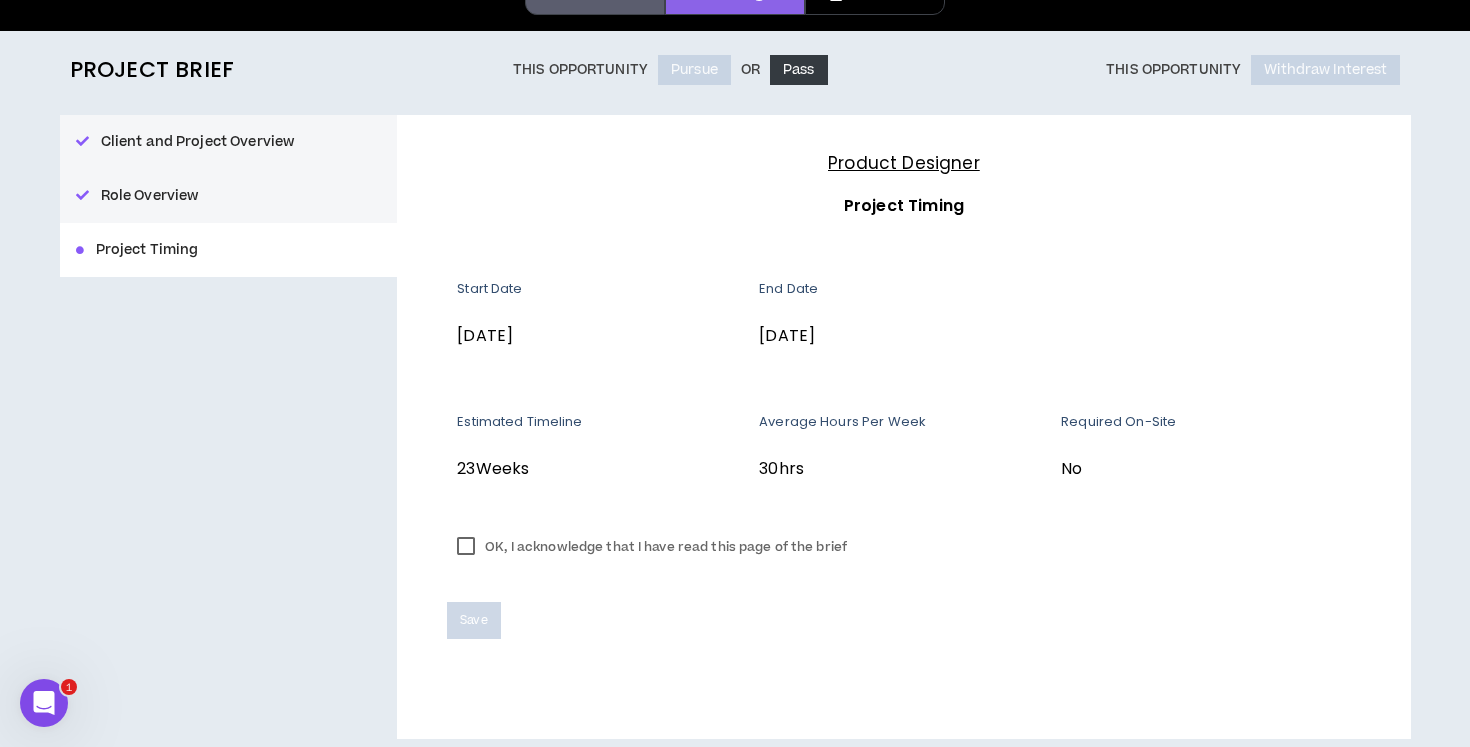 scroll, scrollTop: 147, scrollLeft: 0, axis: vertical 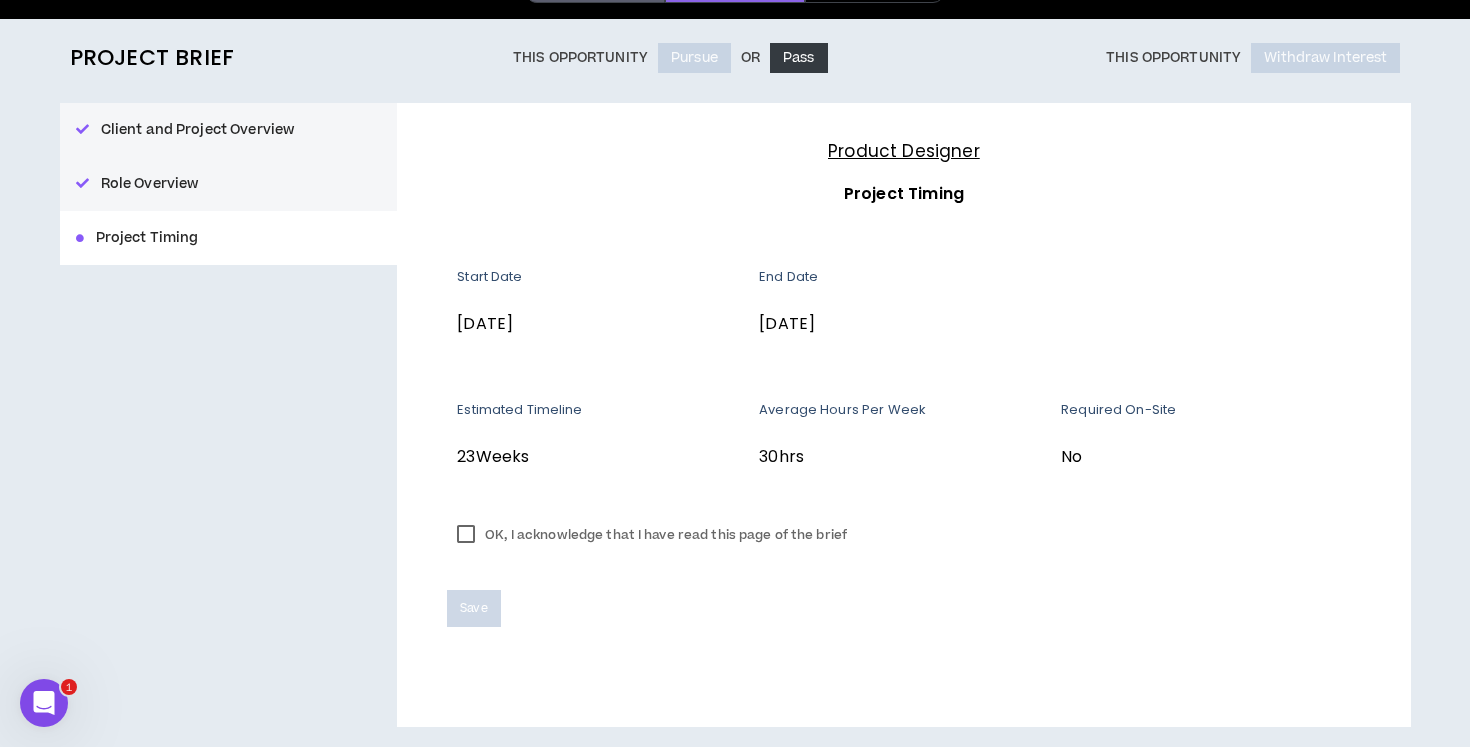 click on "OK, I acknowledge that I have read this page of the brief" at bounding box center [652, 535] 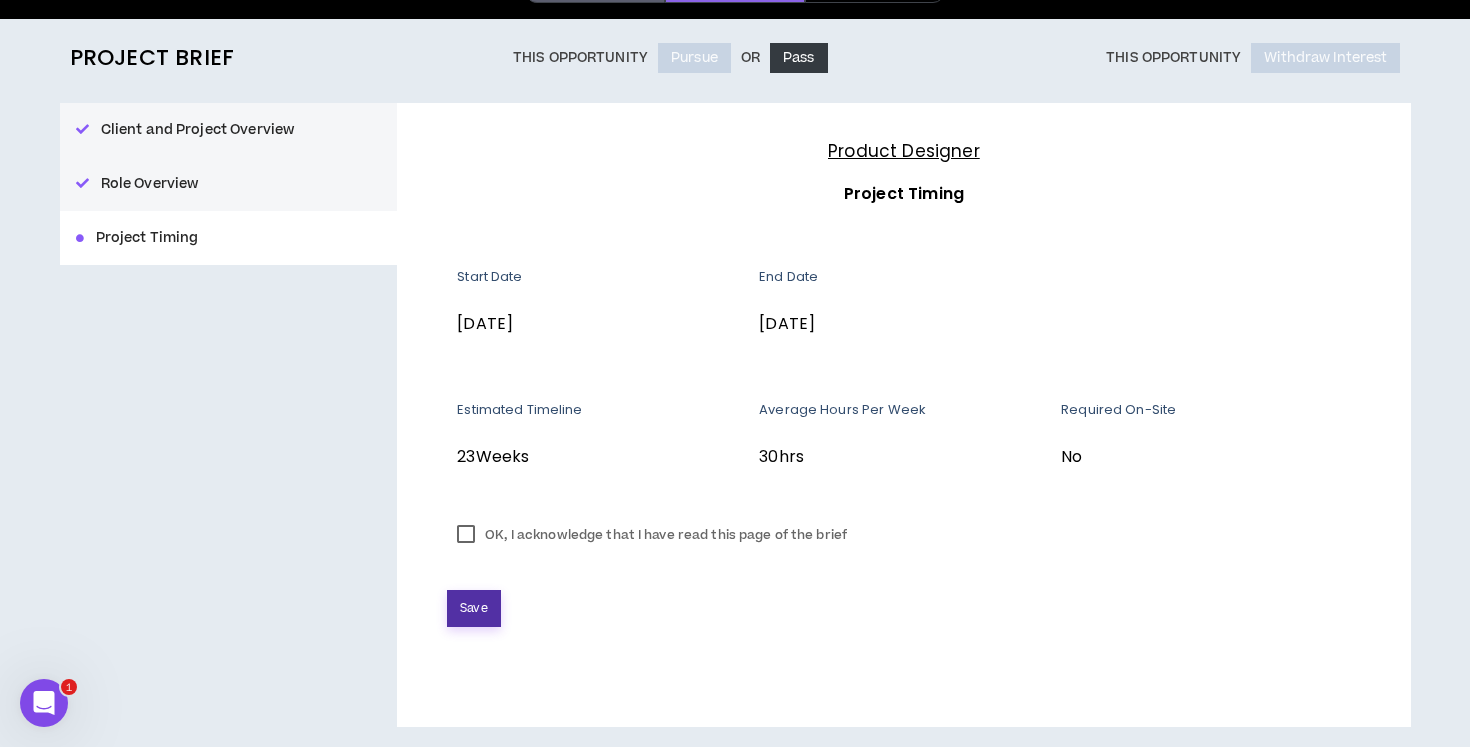 click on "Save" at bounding box center [473, 608] 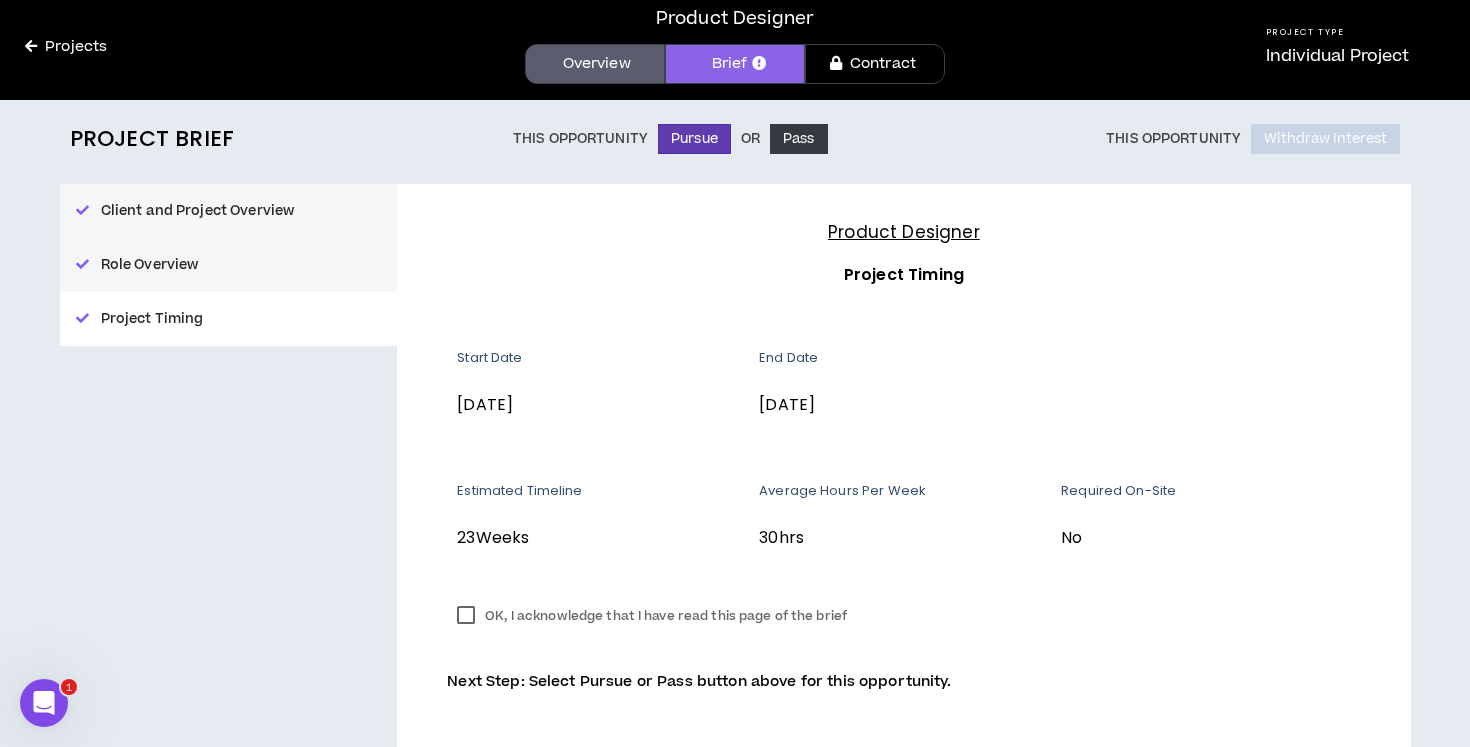 scroll, scrollTop: 133, scrollLeft: 0, axis: vertical 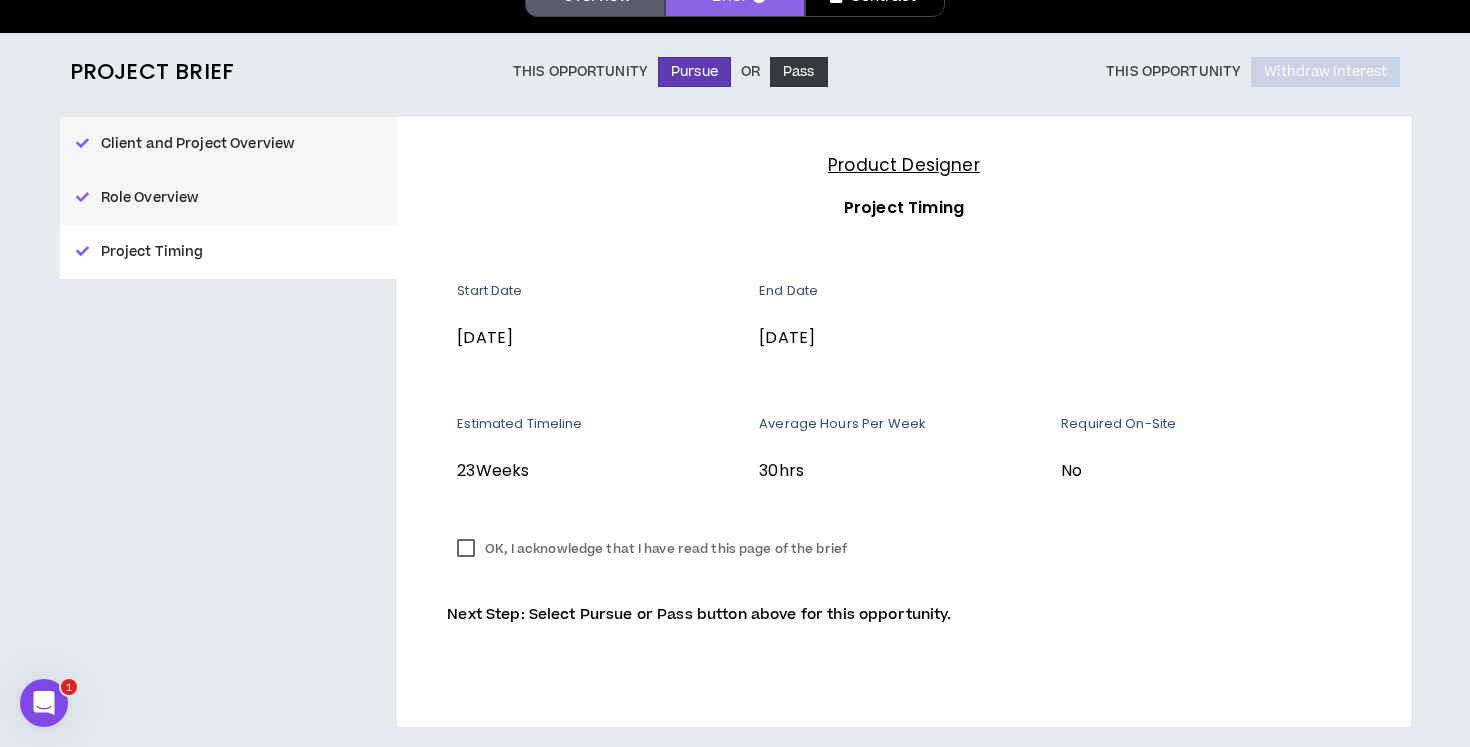 click on "Client and Project Overview" at bounding box center (229, 144) 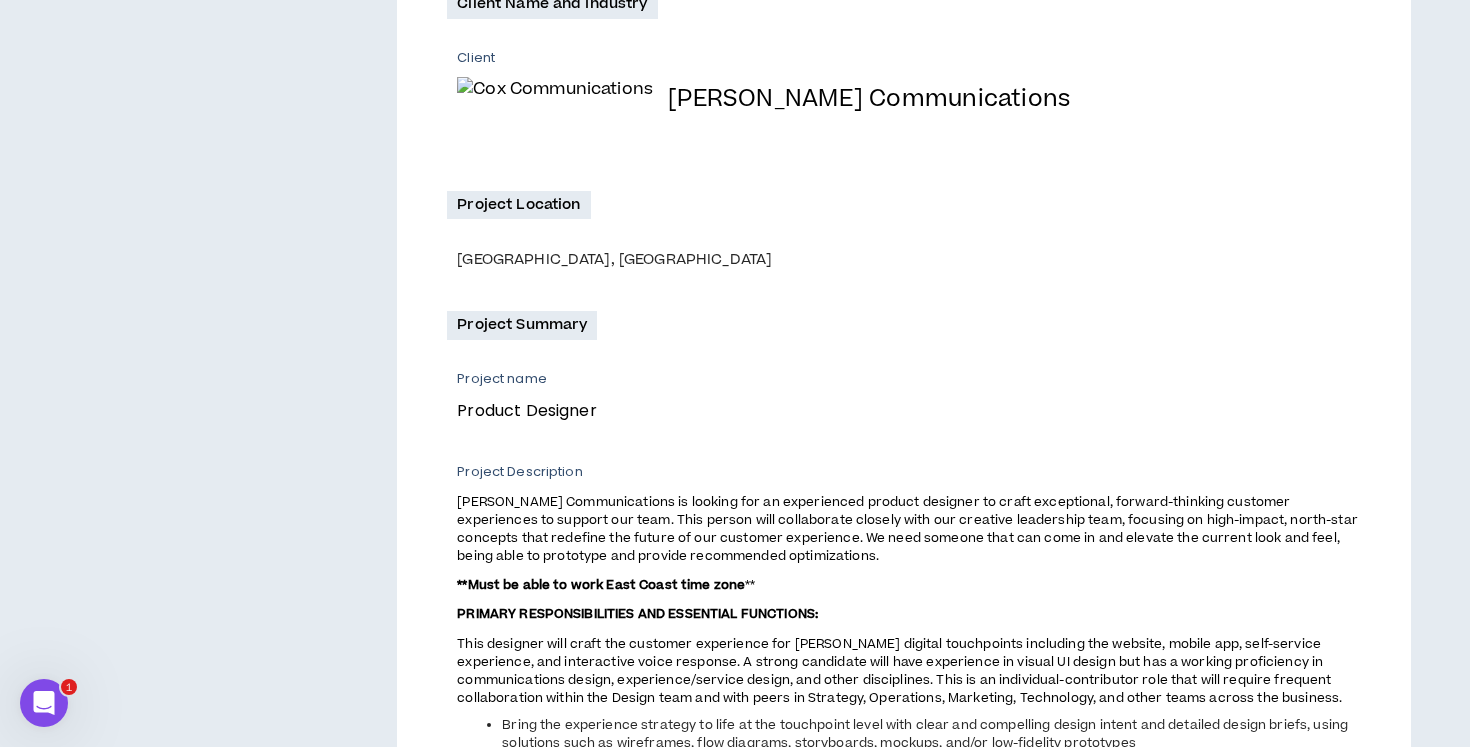 scroll, scrollTop: 0, scrollLeft: 0, axis: both 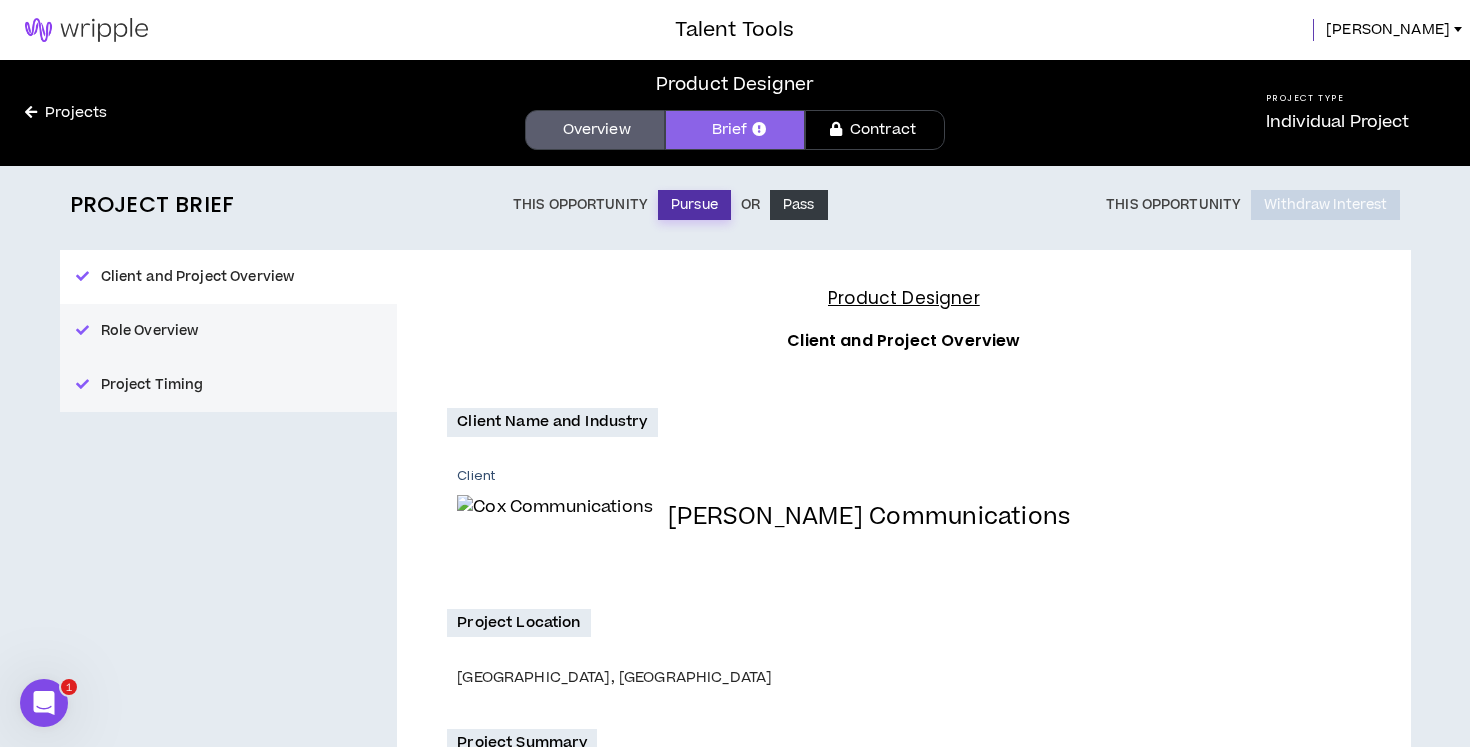 click on "Pursue" at bounding box center (694, 205) 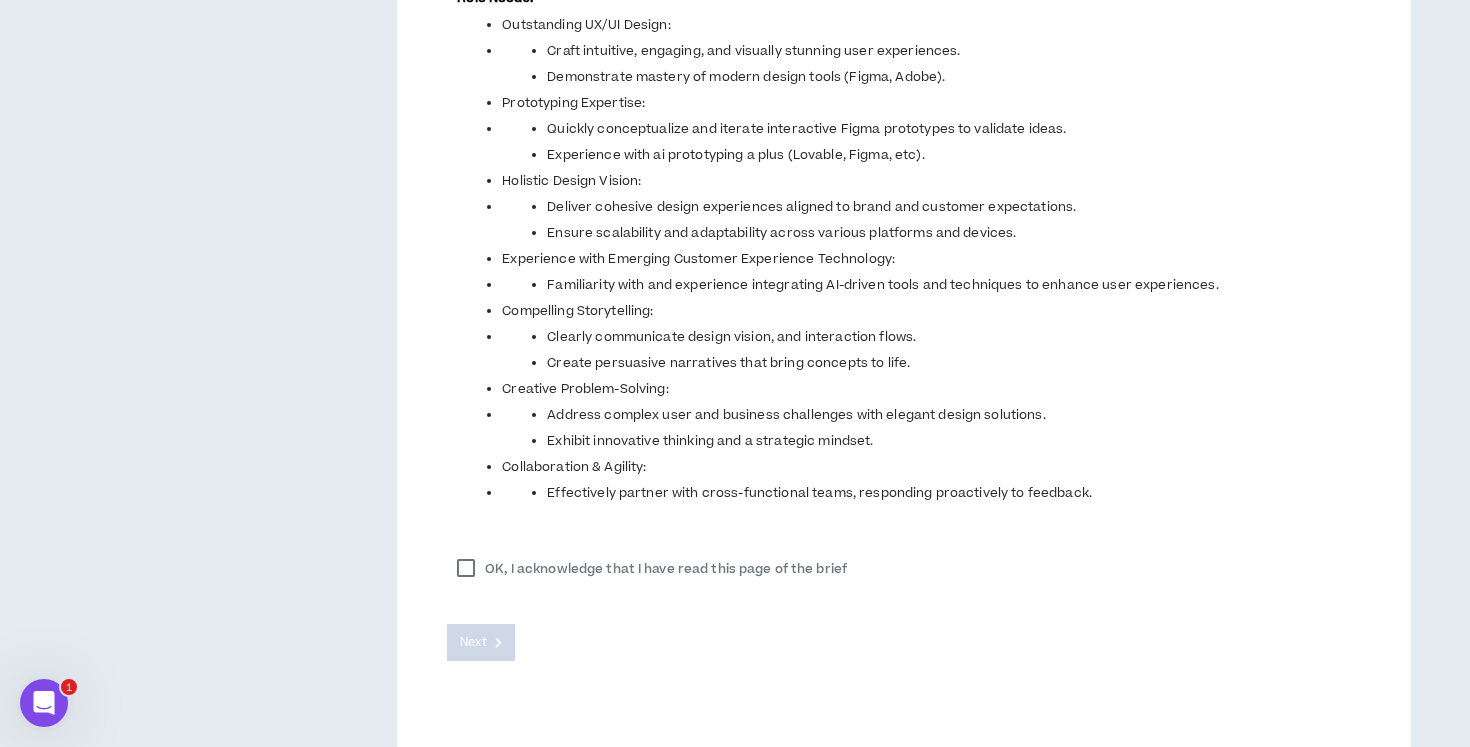 scroll, scrollTop: 1352, scrollLeft: 0, axis: vertical 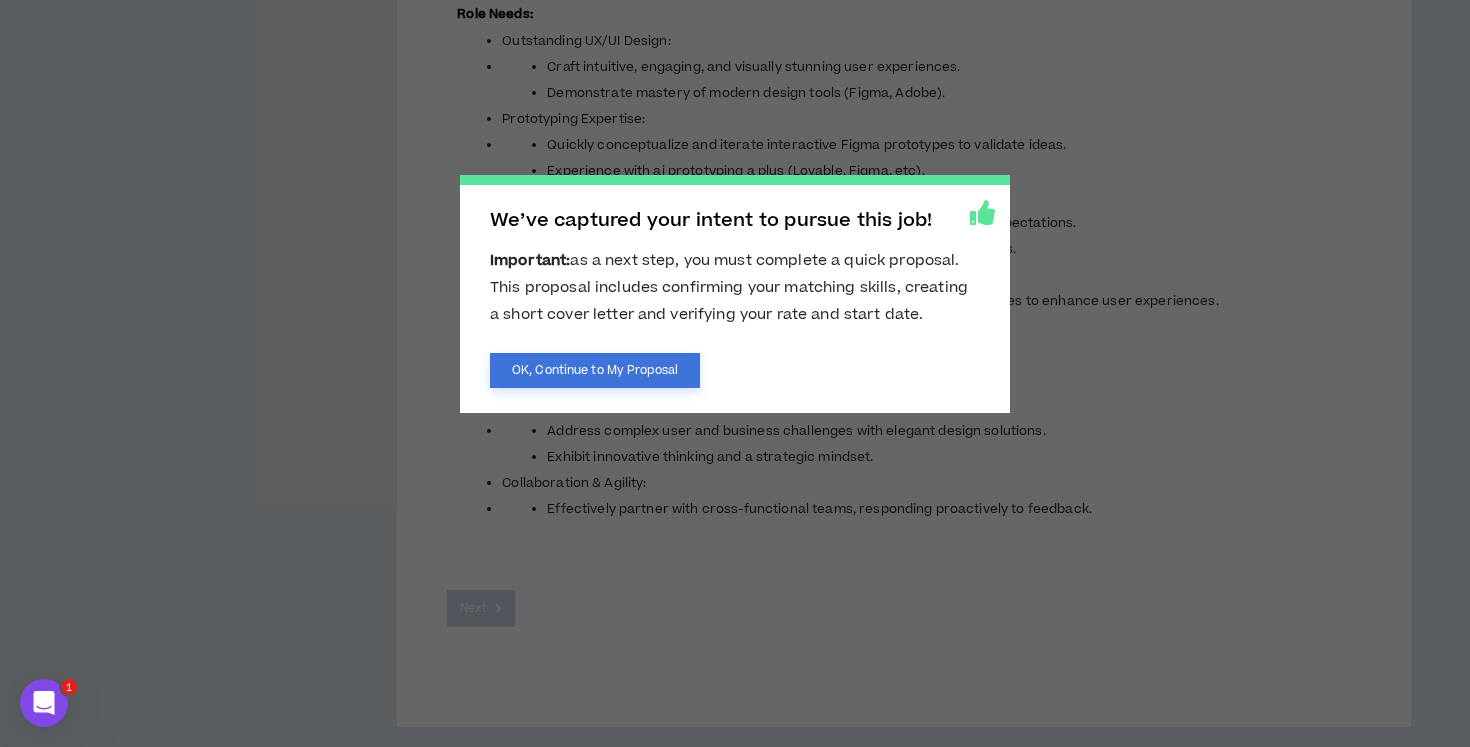 click on "OK, Continue to My Proposal" at bounding box center [595, 370] 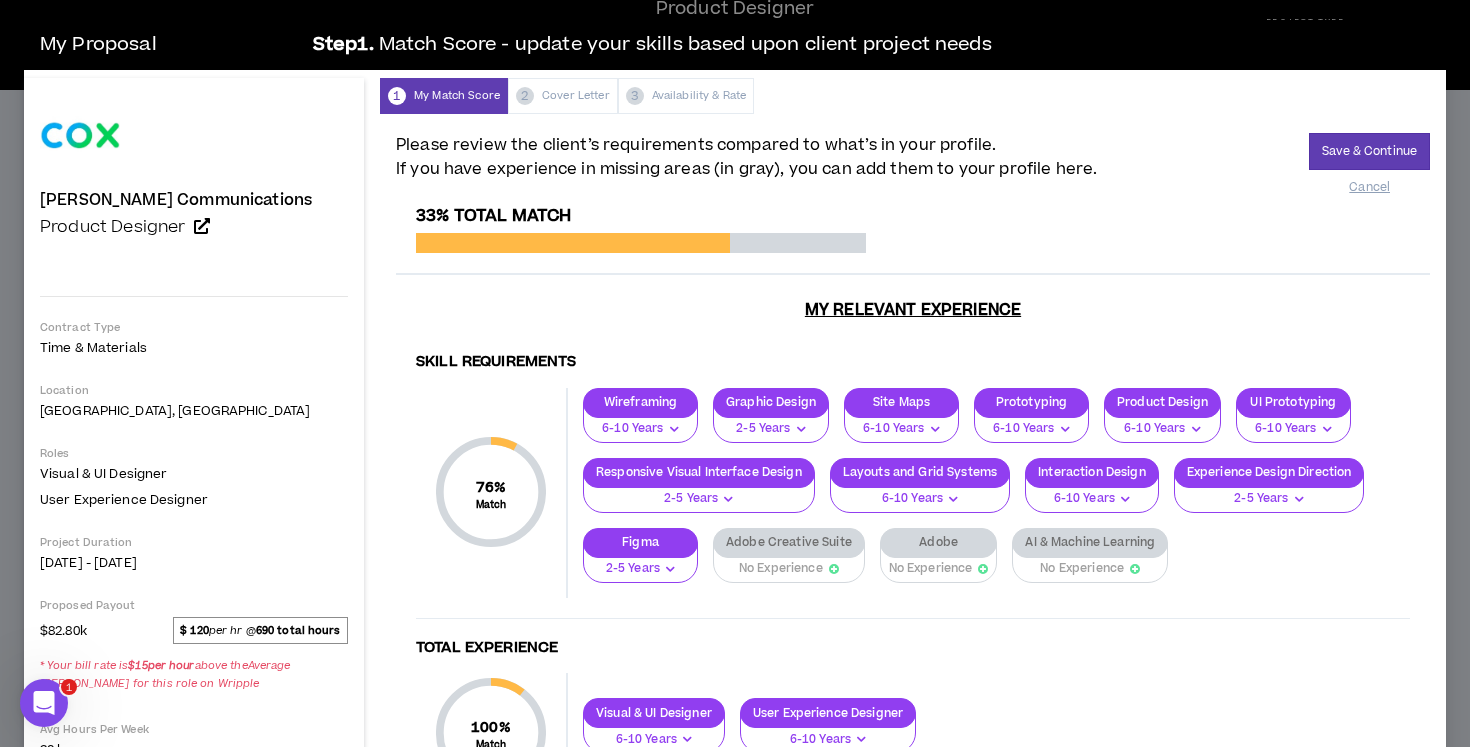 scroll, scrollTop: 0, scrollLeft: 0, axis: both 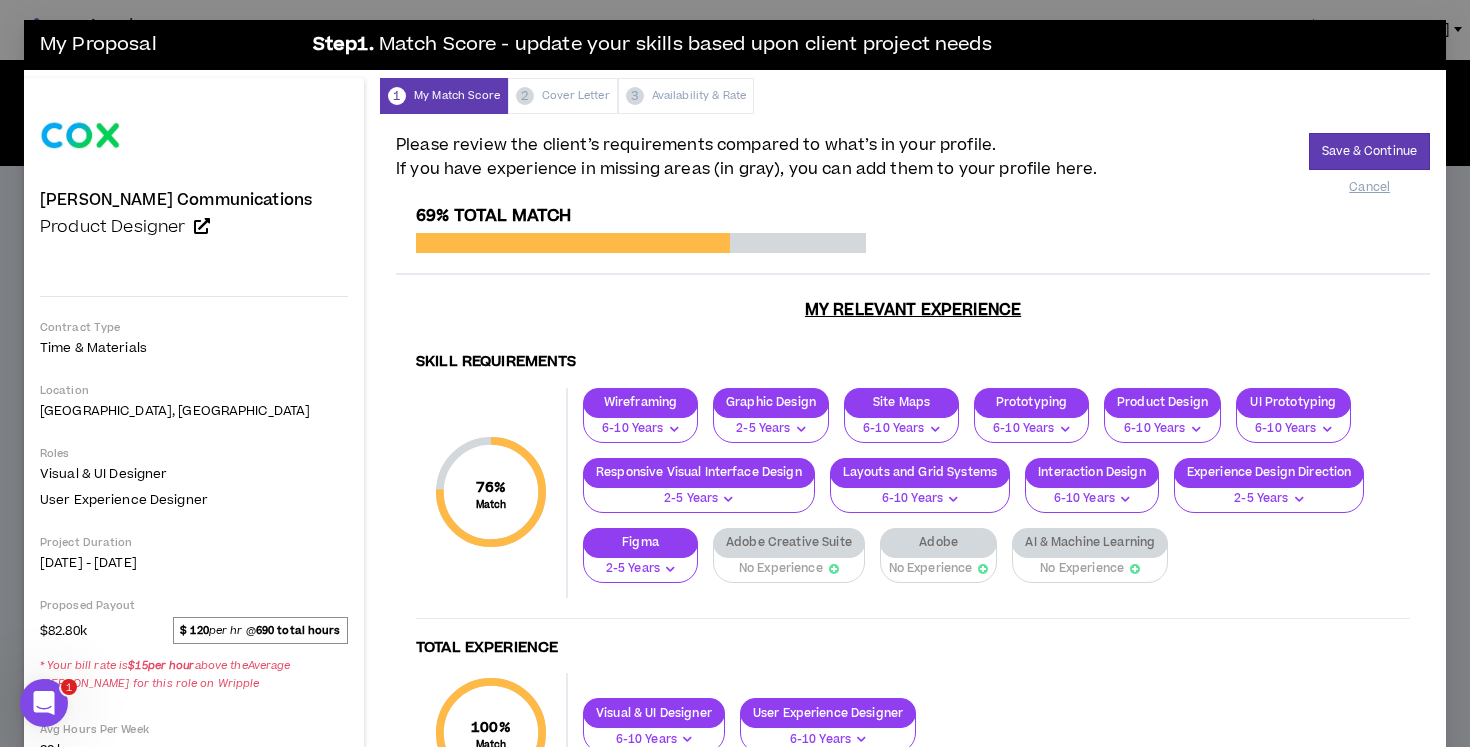 click on "Wireframing 6-10 Years 0-1 Years 2-5 Years 6-10 Years 11+ Years Graphic Design 2-5 Years 0-1 Years 2-5 Years 6-10 Years 11+ Years Site Maps 6-10 Years 0-1 Years 2-5 Years 6-10 Years 11+ Years Prototyping 6-10 Years 0-1 Years 2-5 Years 6-10 Years 11+ Years Product Design 6-10 Years 0-1 Years 2-5 Years 6-10 Years 11+ Years UI Prototyping 6-10 Years 0-1 Years 2-5 Years 6-10 Years 11+ Years Responsive Visual Interface Design 2-5 Years 0-1 Years 2-5 Years 6-10 Years 11+ Years Layouts and Grid Systems 6-10 Years 0-1 Years 2-5 Years 6-10 Years 11+ Years Interaction Design 6-10 Years 0-1 Years 2-5 Years 6-10 Years 11+ Years Experience Design Direction 2-5 Years 0-1 Years 2-5 Years 6-10 Years 11+ Years Figma 2-5 Years 0-1 Years 2-5 Years 6-10 Years 11+ Years Adobe Creative Suite No Experience 0-1 Years 2-5 Years 6-10 Years 11+ Years Adobe No Experience 0-1 Years 2-5 Years 6-10 Years 11+ Years AI & Machine Learning No Experience 0-1 Years 2-5 Years 6-10 Years 11+ Years" at bounding box center (989, 493) 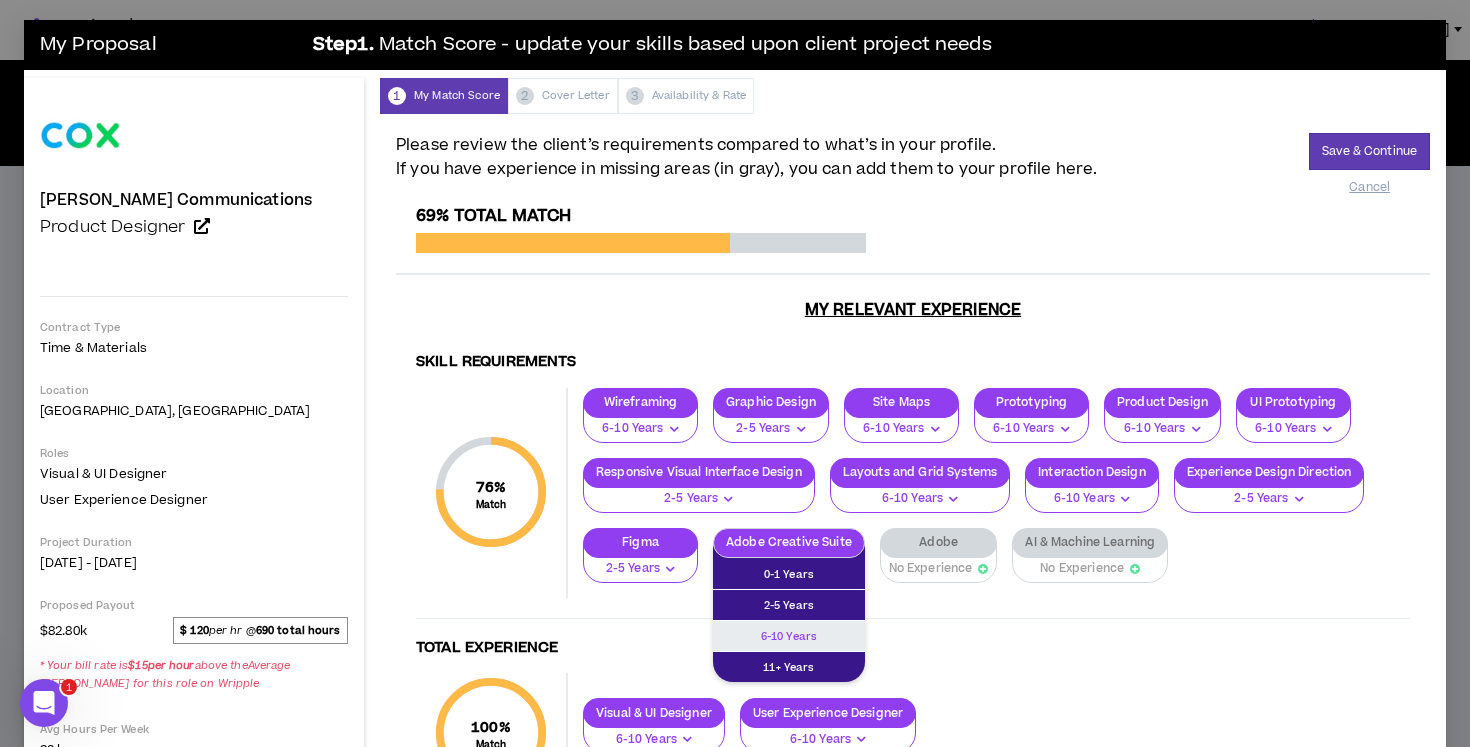 click on "6-10 Years" at bounding box center [789, 636] 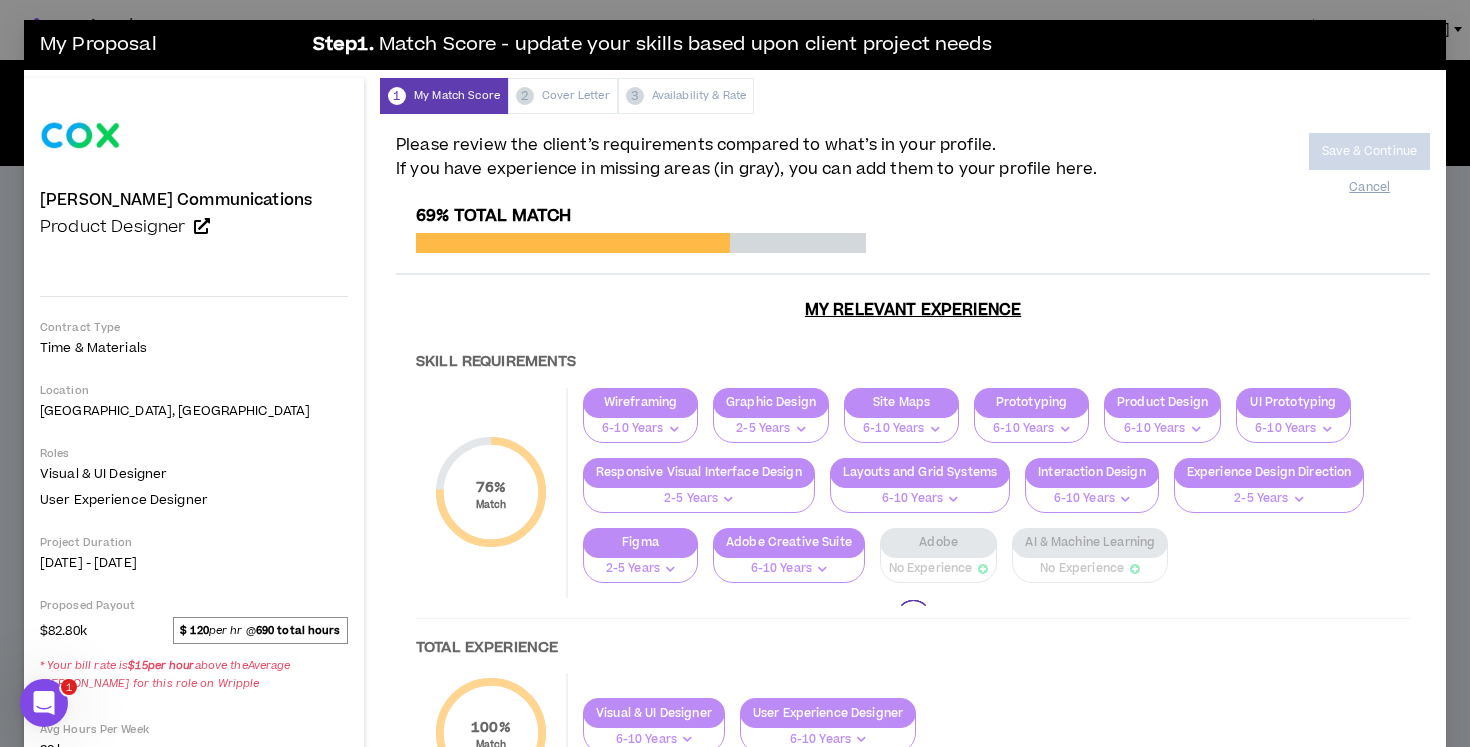 click at bounding box center [913, 617] 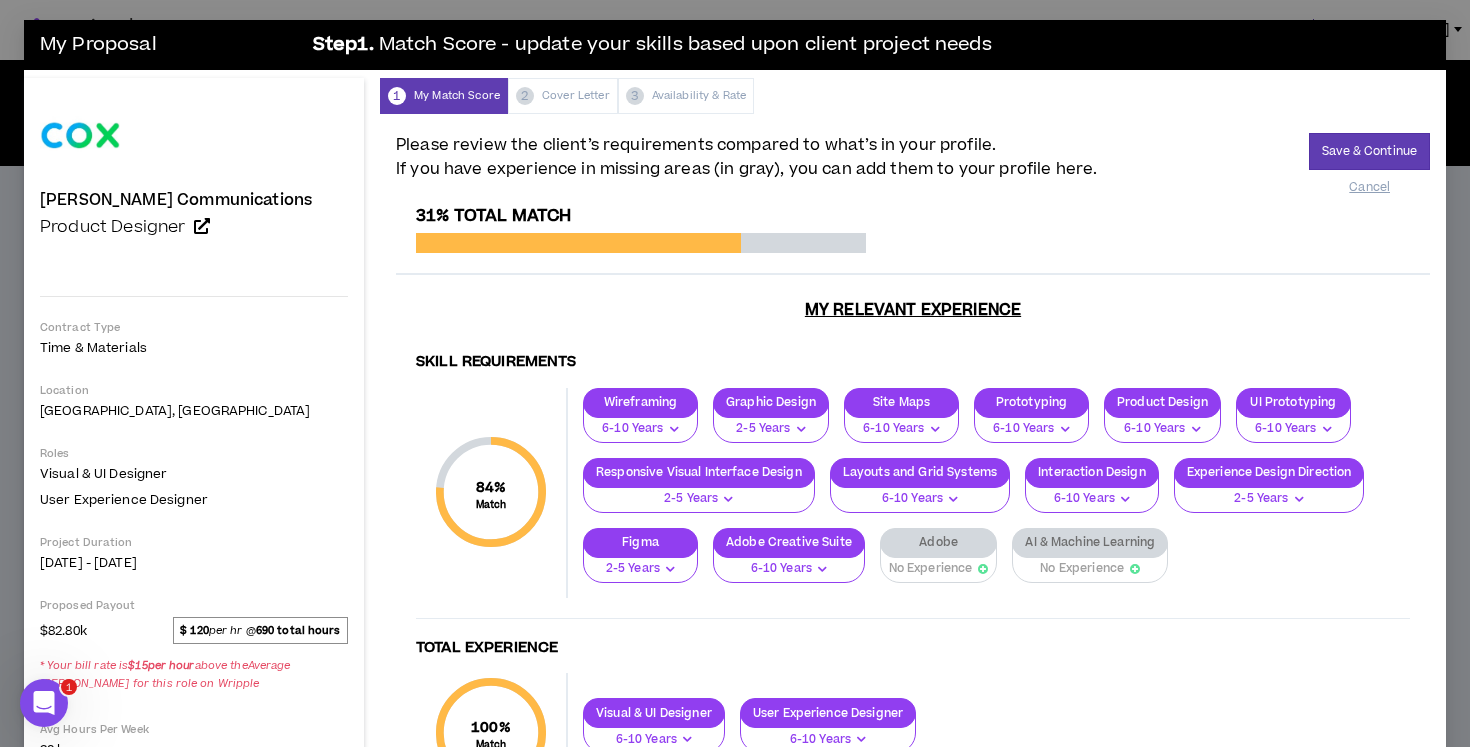 click at bounding box center (822, 569) 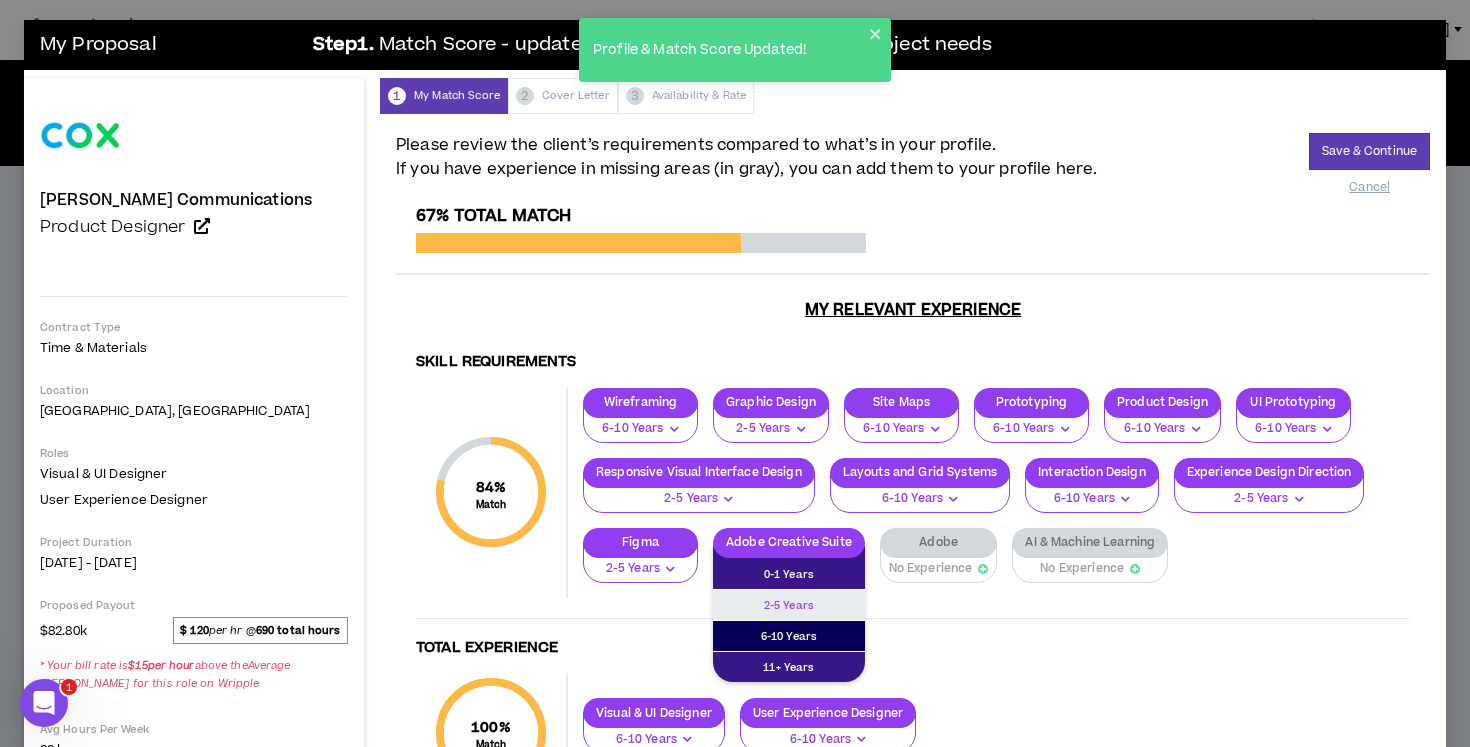 click on "2-5 Years" at bounding box center (789, 605) 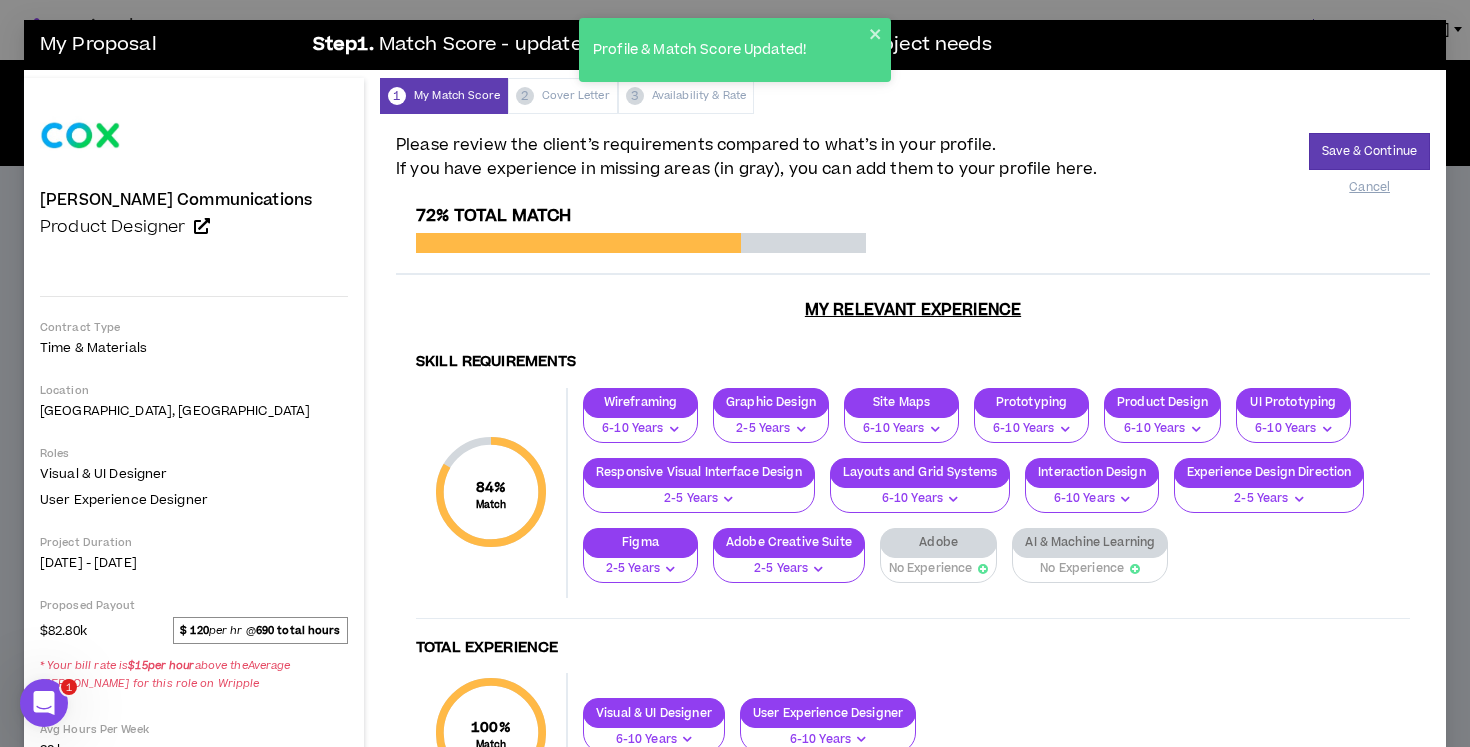click at bounding box center (983, 569) 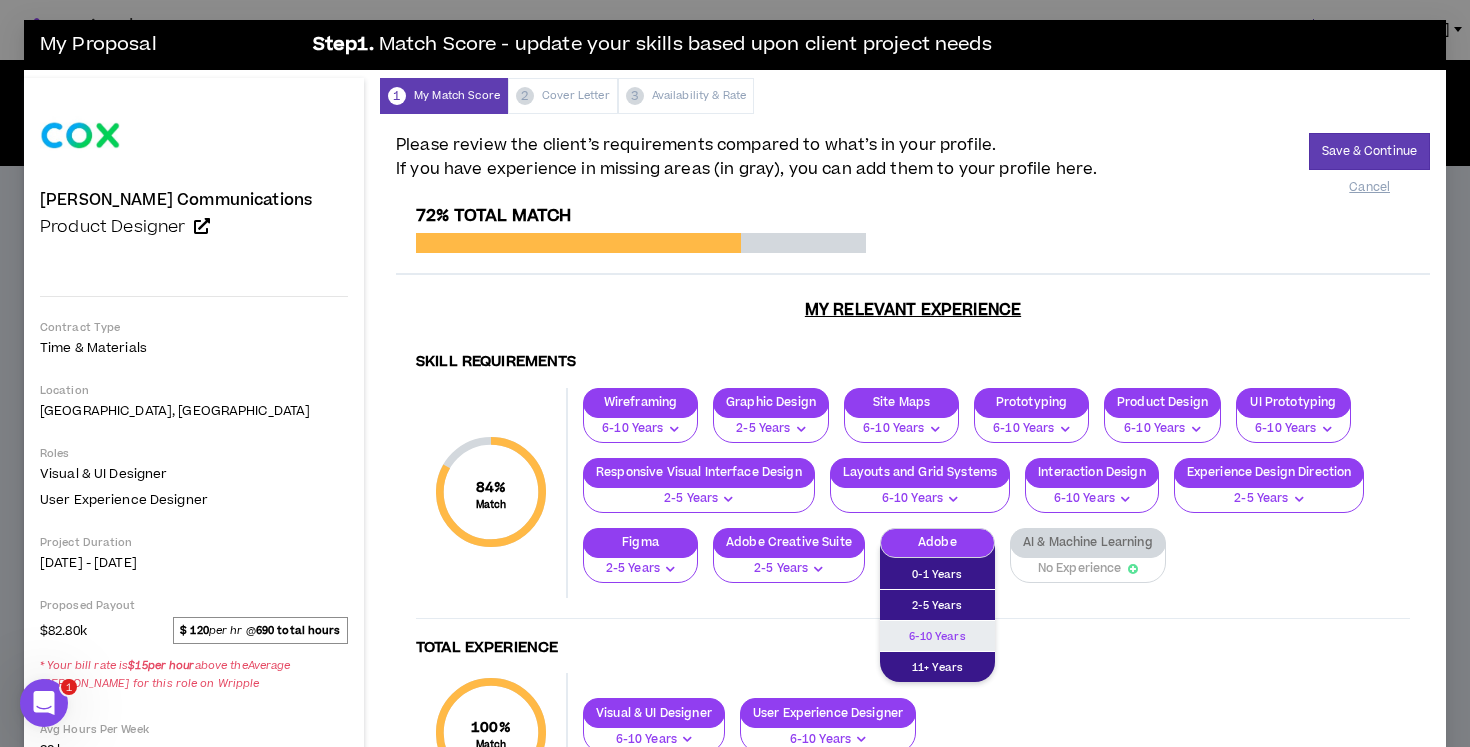 click on "6-10 Years" at bounding box center (937, 636) 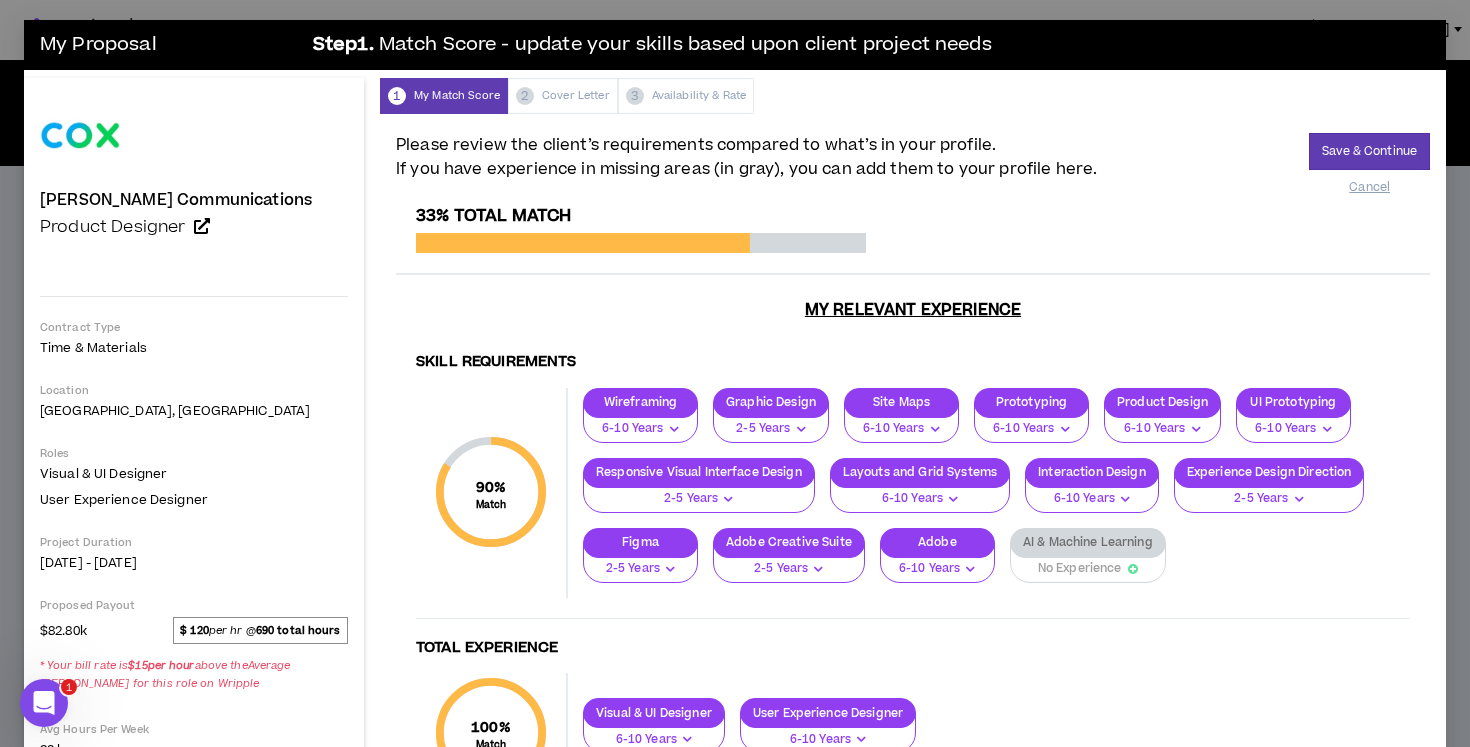click at bounding box center [1133, 569] 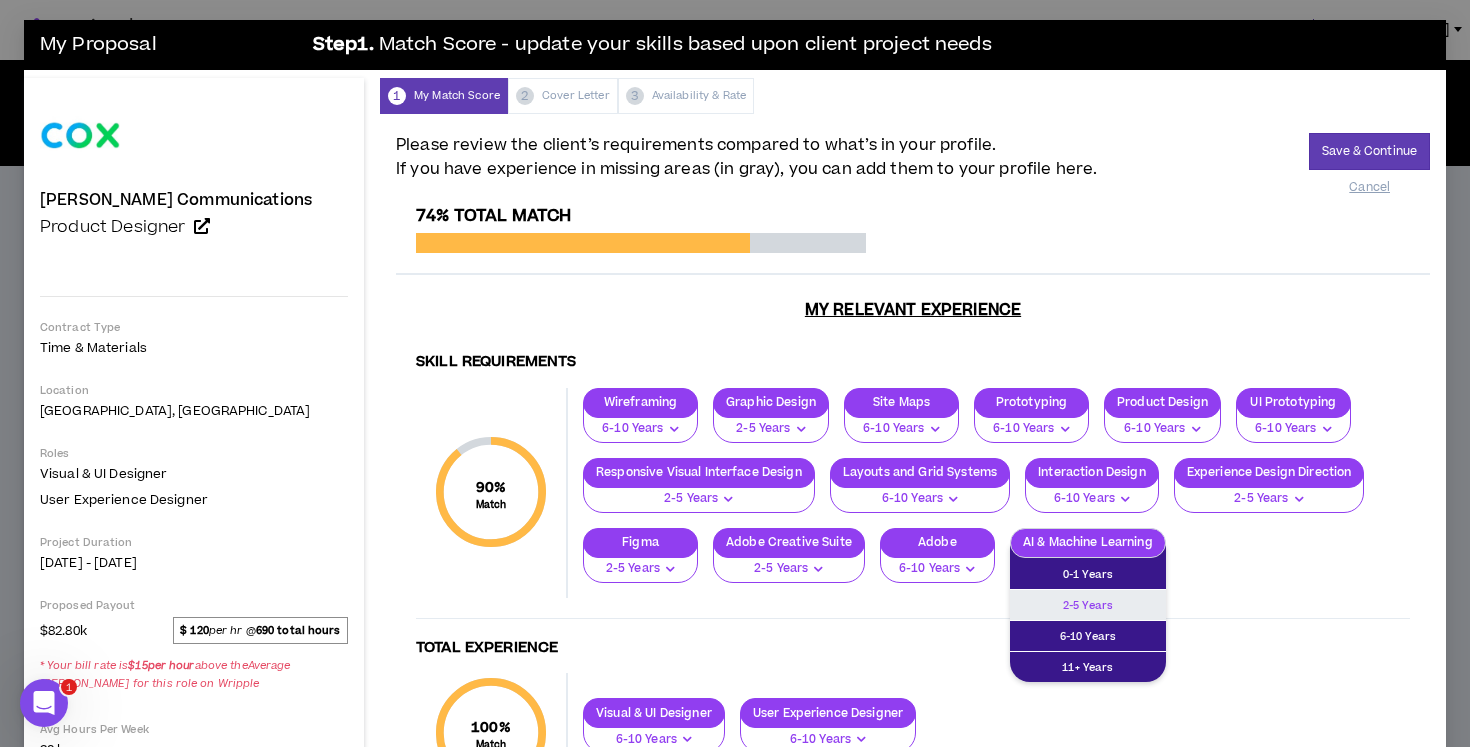 click on "2-5 Years" at bounding box center [1088, 605] 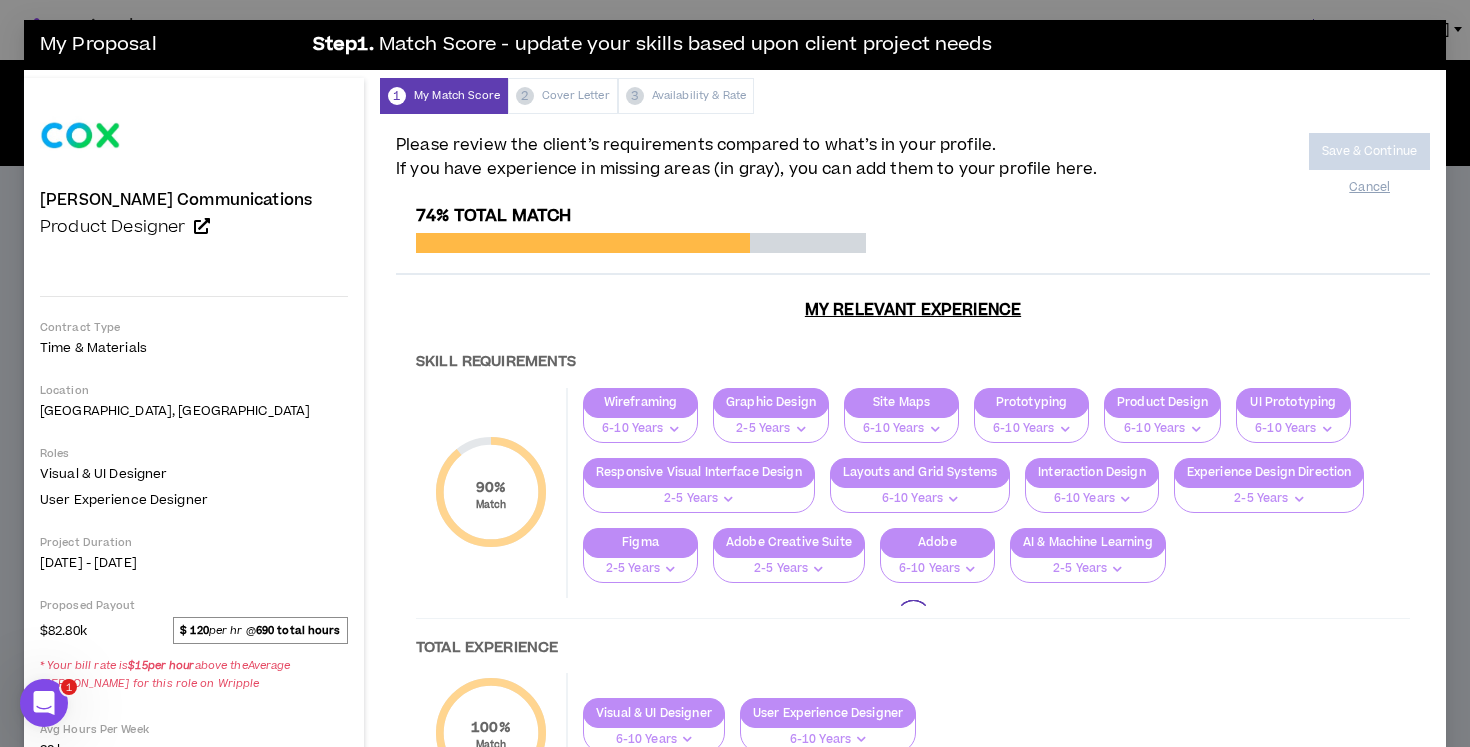 click at bounding box center (913, 617) 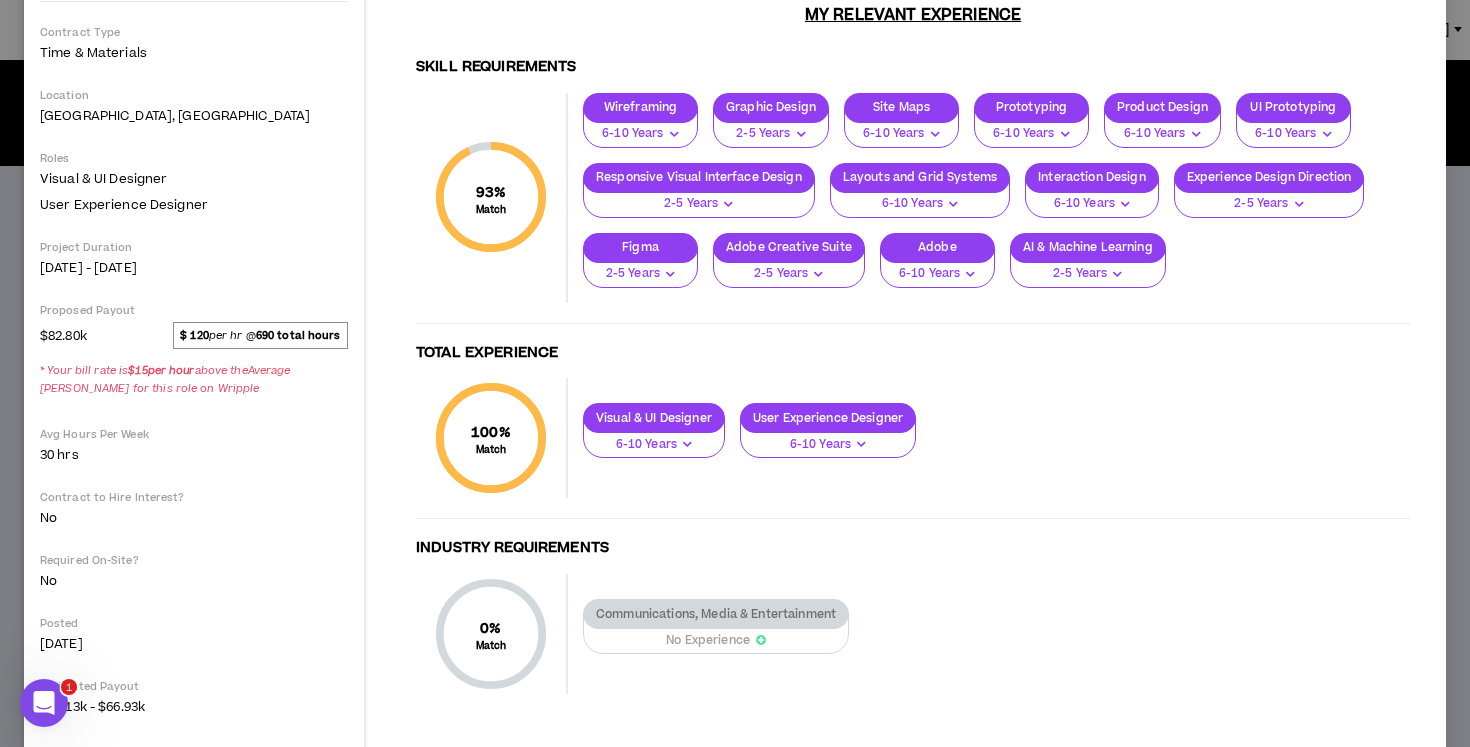 scroll, scrollTop: 326, scrollLeft: 0, axis: vertical 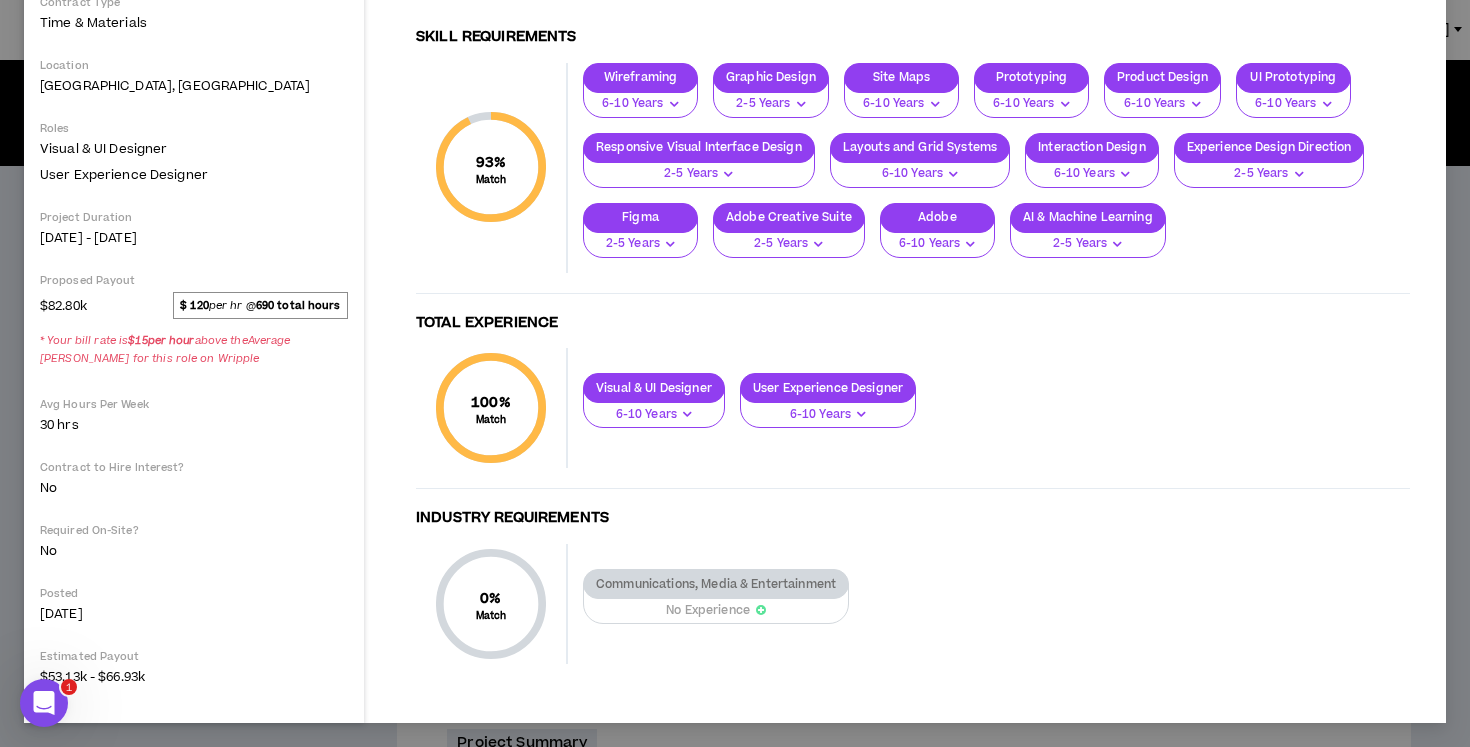 click at bounding box center (761, 610) 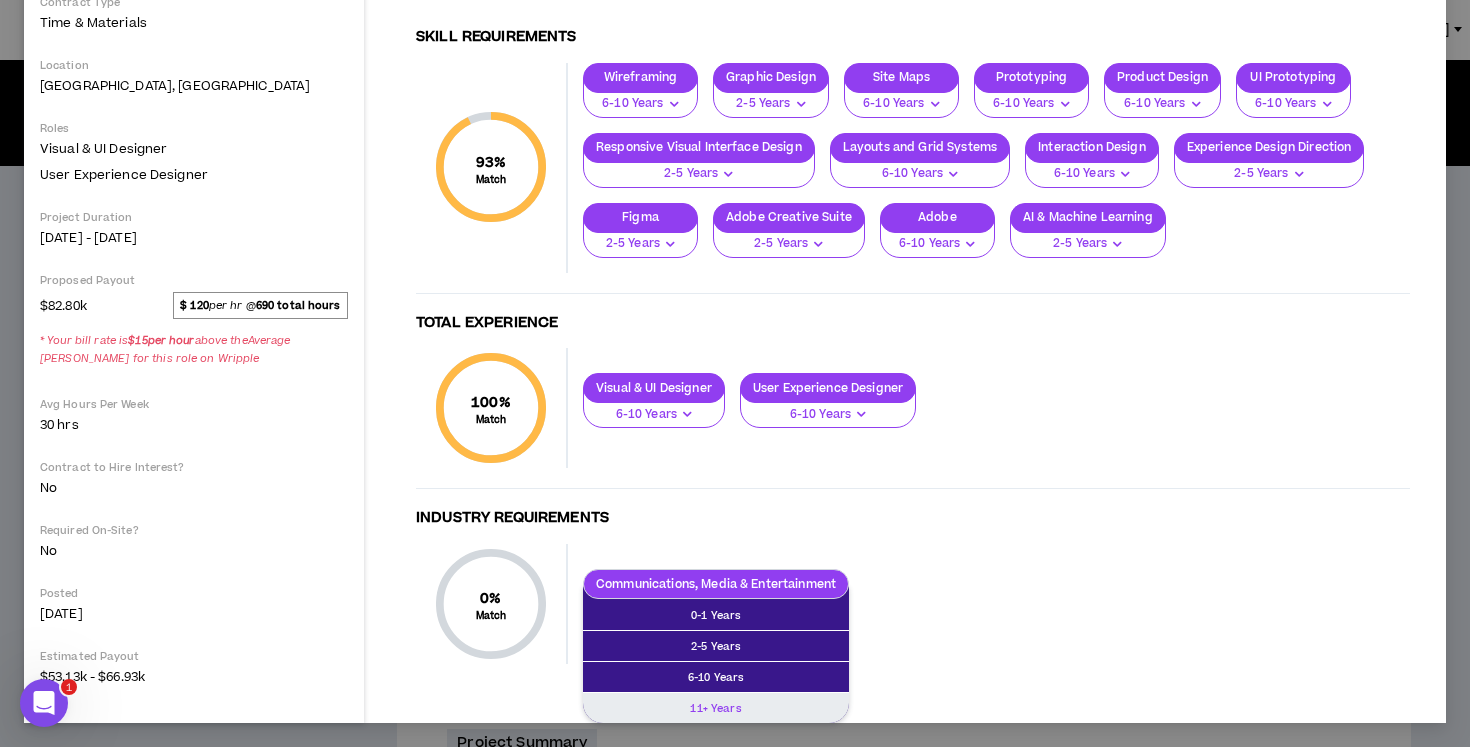 click on "11+ Years" at bounding box center [716, 708] 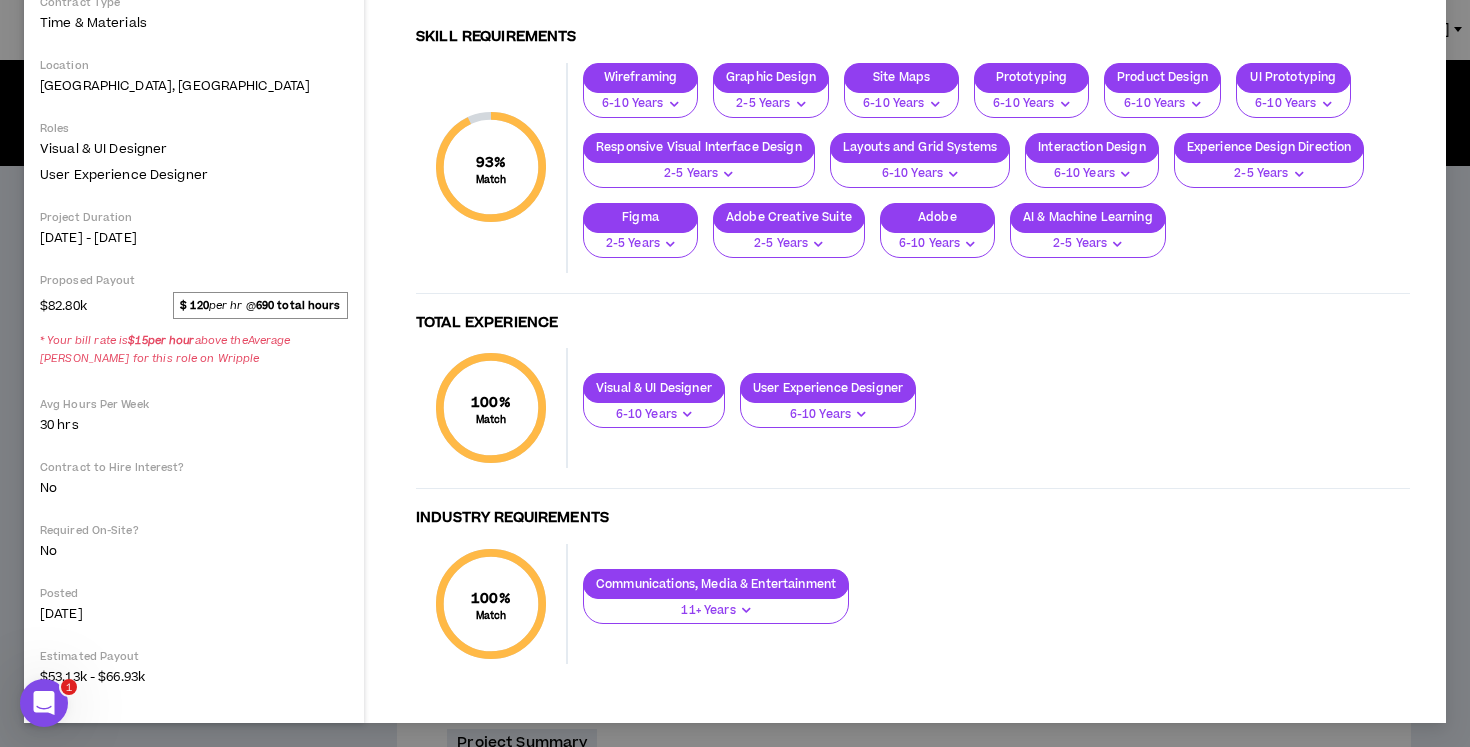 scroll, scrollTop: 0, scrollLeft: 0, axis: both 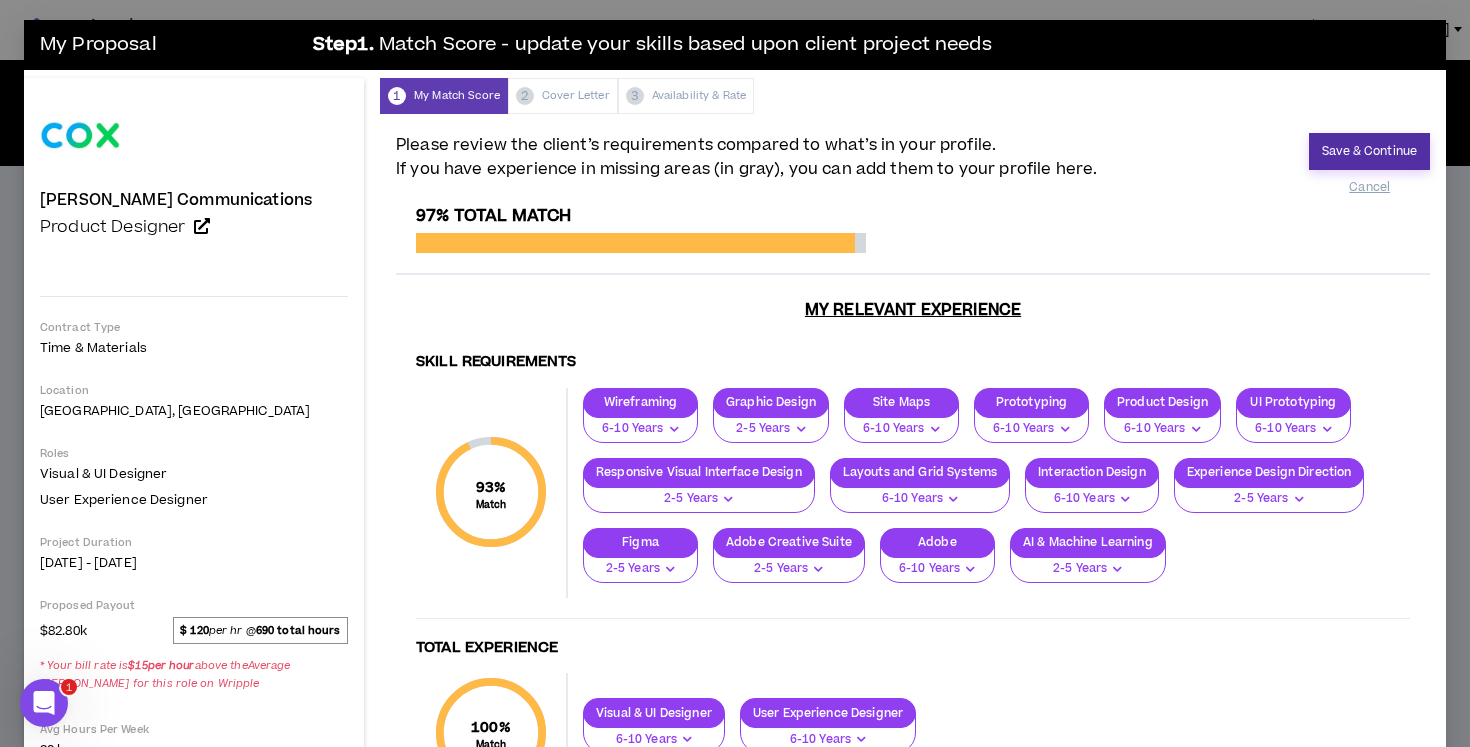 click on "Save & Continue" at bounding box center (1369, 151) 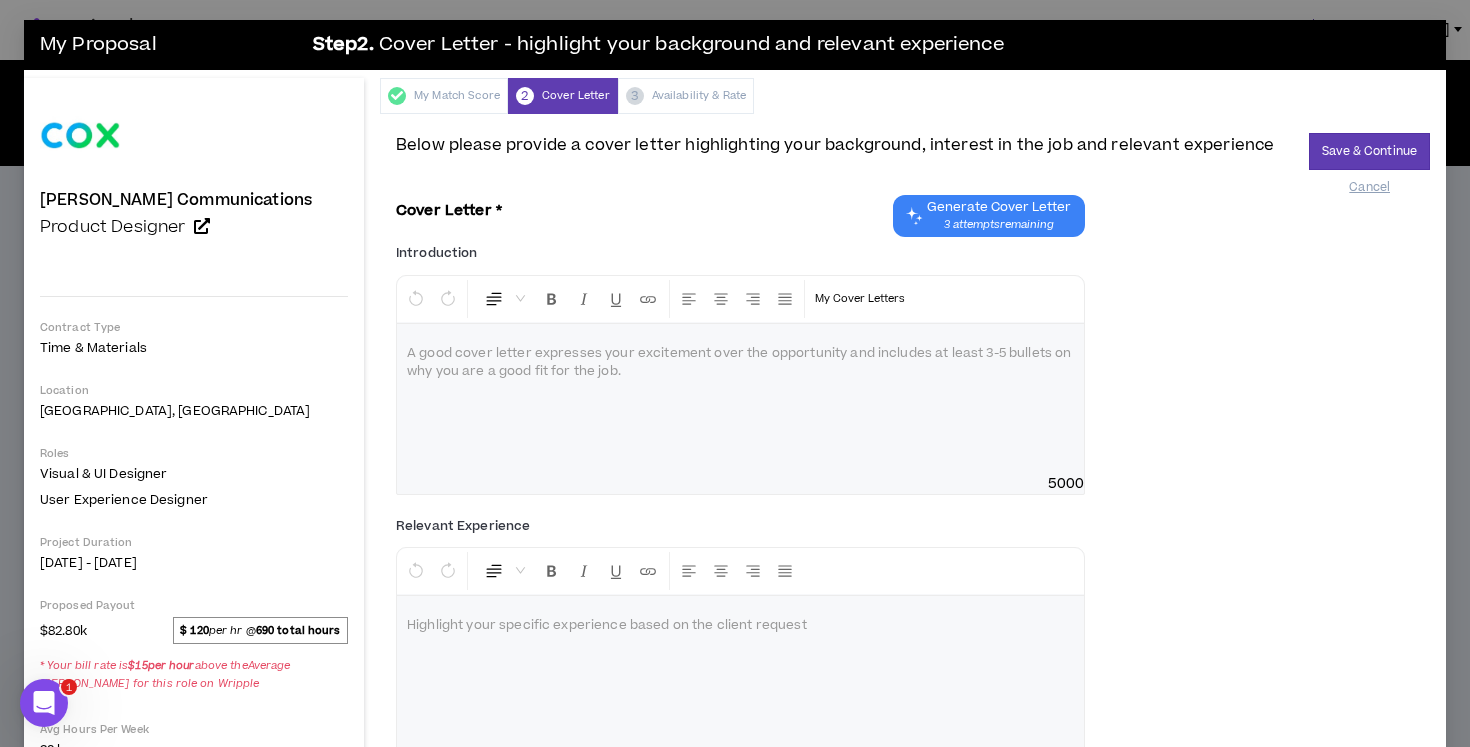 click at bounding box center [740, 399] 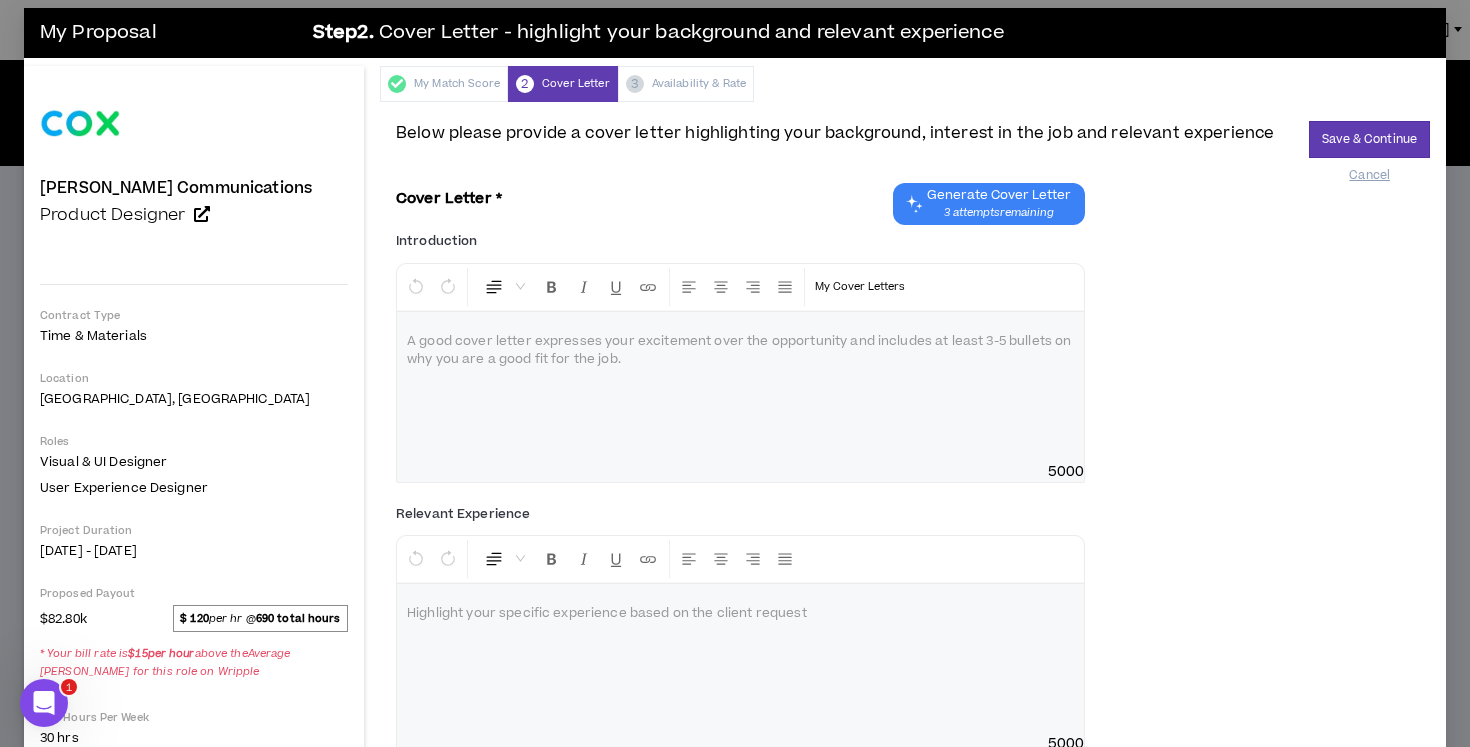scroll, scrollTop: 15, scrollLeft: 0, axis: vertical 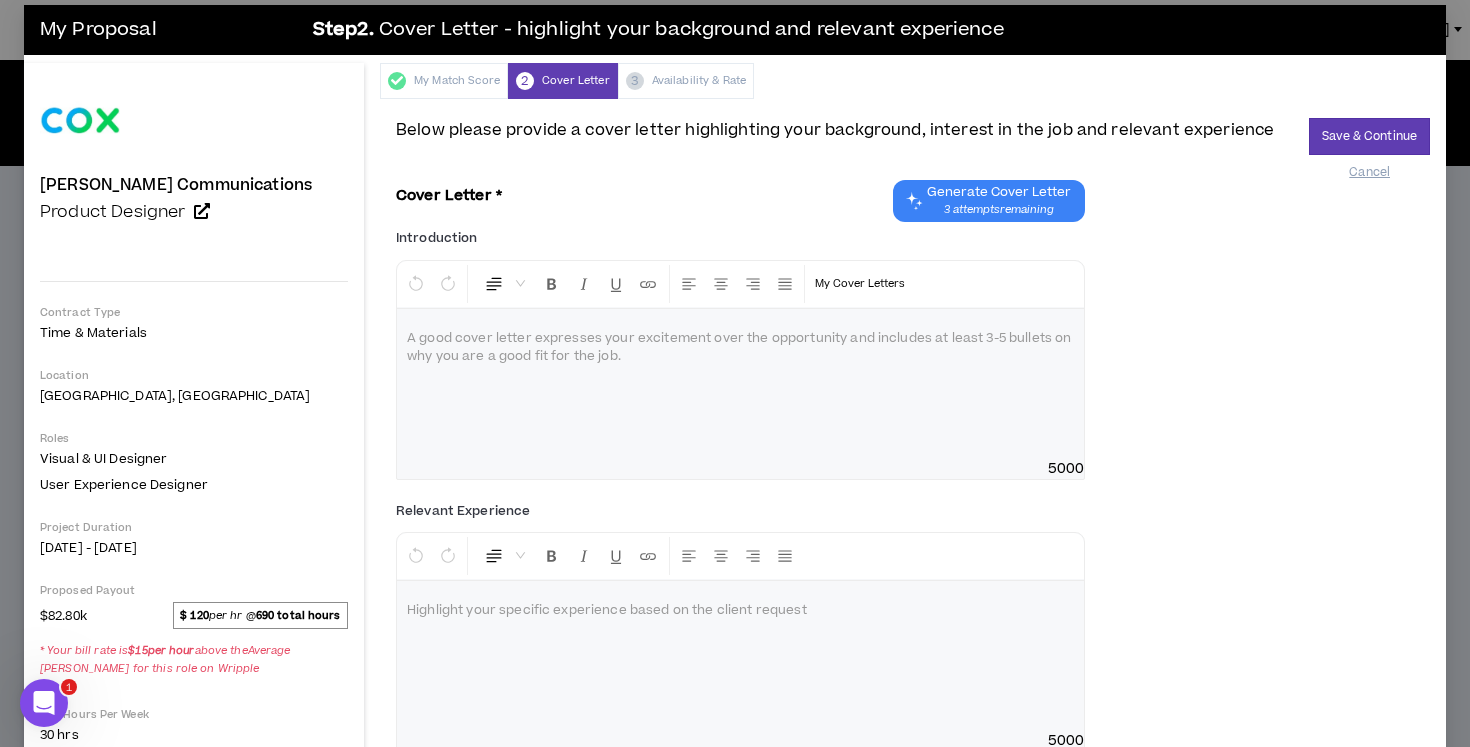 click on "Introduction  * Normal My Cover Letters   A good cover letter expresses your excitement over the opportunity and includes at least 3-5 bullets on why you are a good fit for the job. 5000 The cover letter must be at least 50 characters." at bounding box center (913, 358) 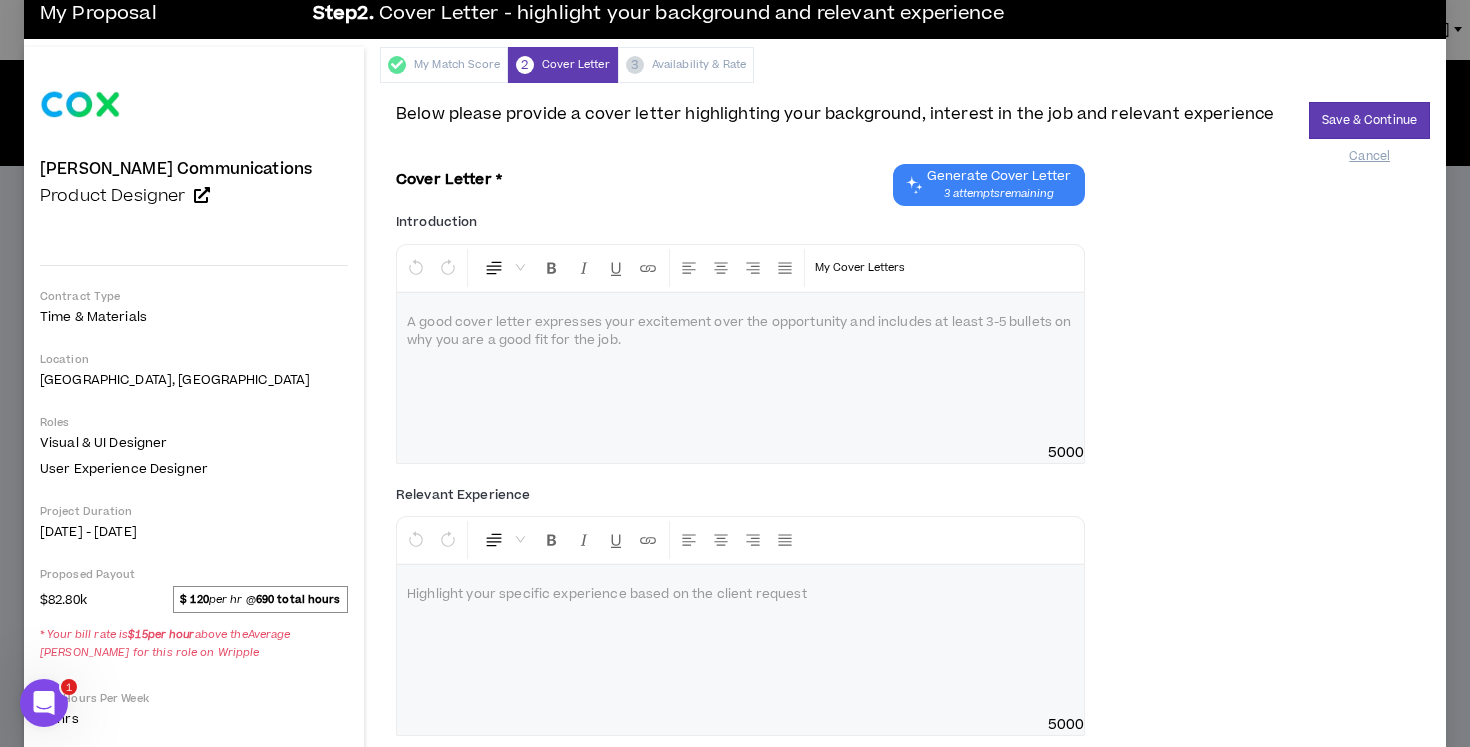 scroll, scrollTop: 0, scrollLeft: 0, axis: both 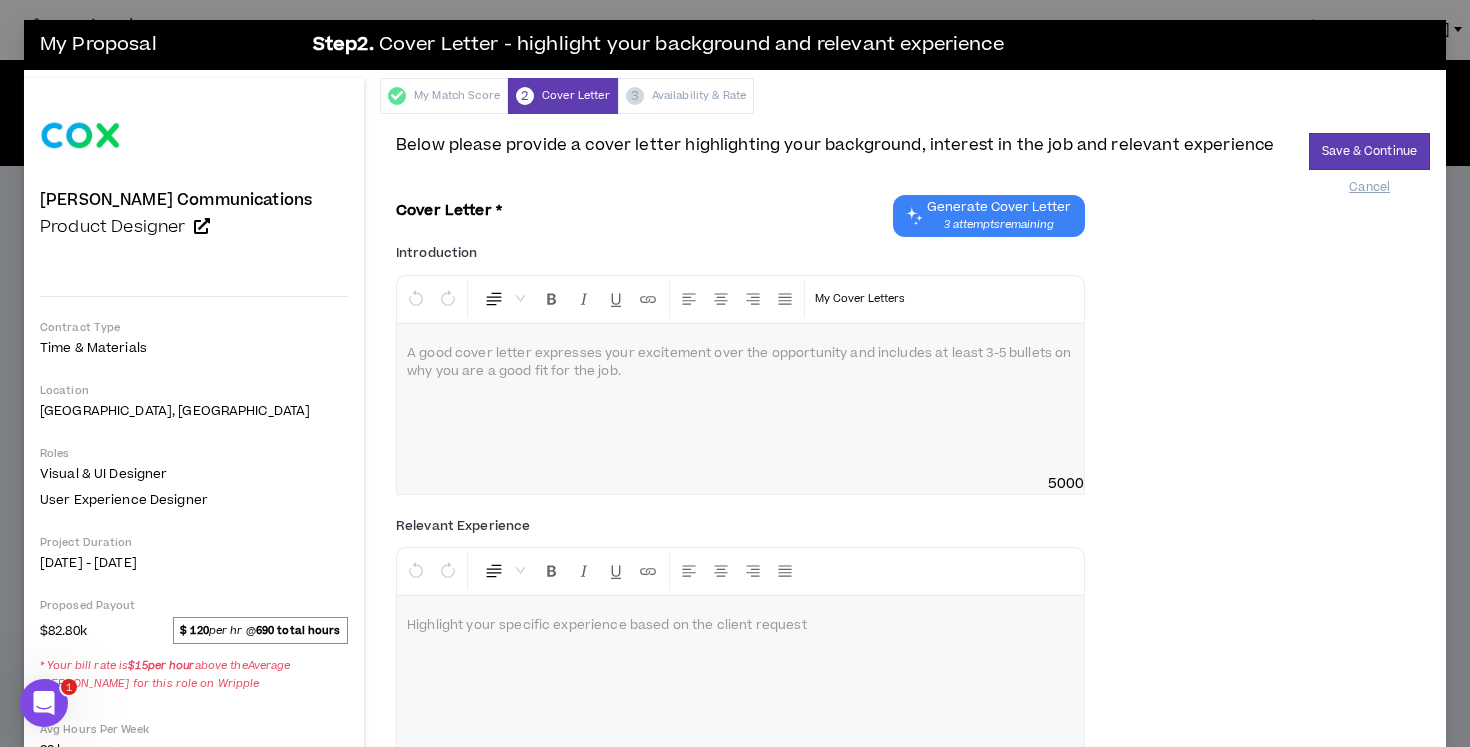 click on "Below please provide a cover letter highlighting your background, interest in the job and relevant experience Save & Continue Cancel Cover Letter * Generate Cover Letter 3 attempts  remaining Introduction  * Normal My Cover Letters   A good cover letter expresses your excitement over the opportunity and includes at least 3-5 bullets on why you are a good fit for the job. 5000 The cover letter must be at least 50 characters. Relevant Experience Normal   Highlight your specific experience based on the client request 5000" at bounding box center [913, 457] 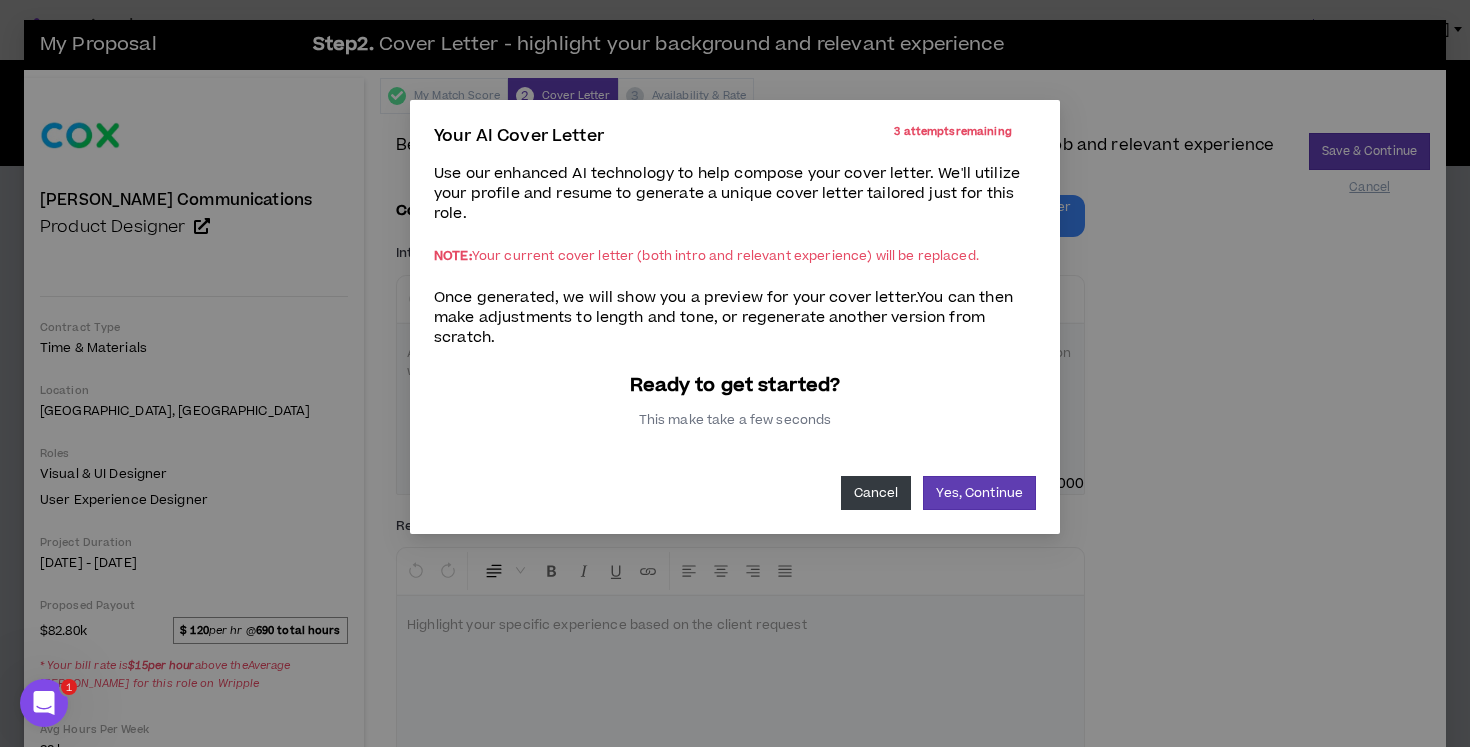 click on "Cancel" at bounding box center [876, 493] 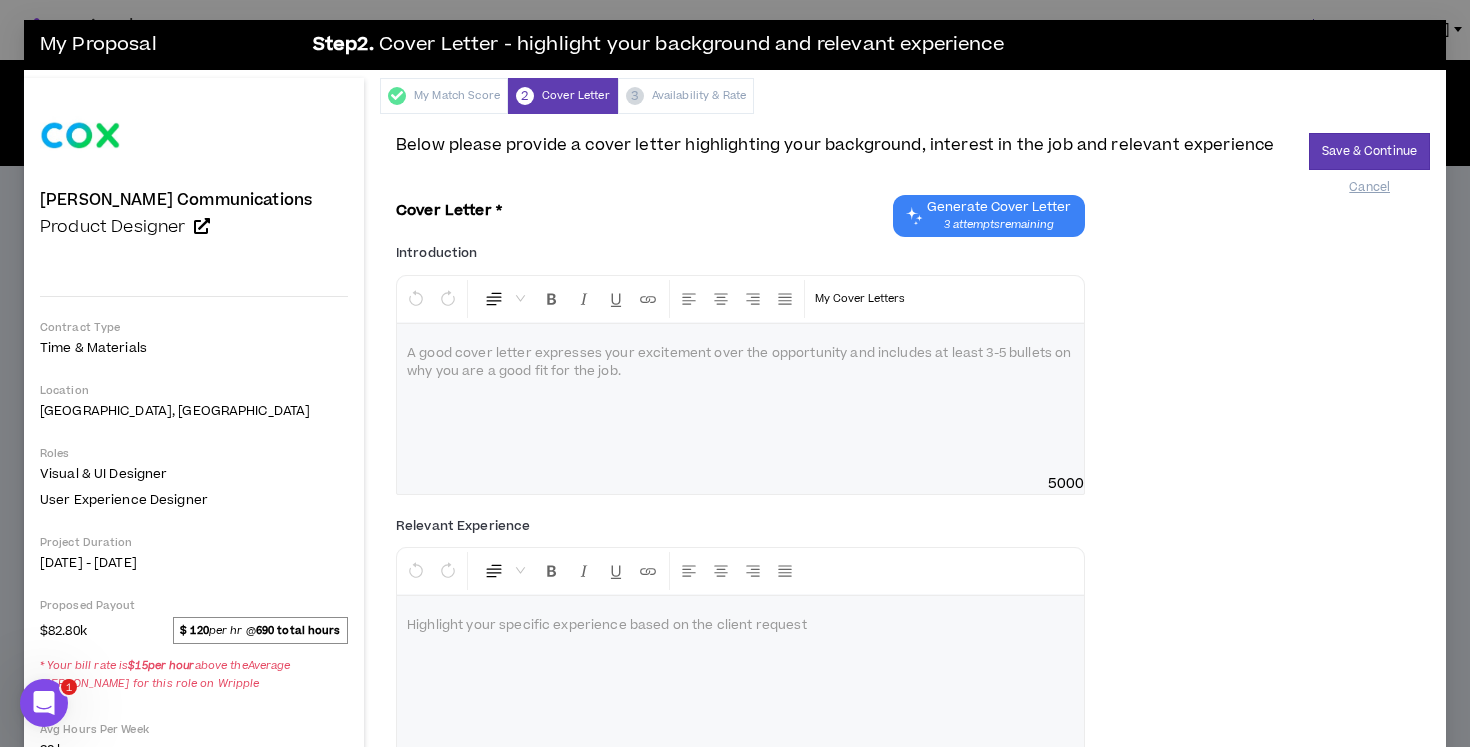click at bounding box center [740, 399] 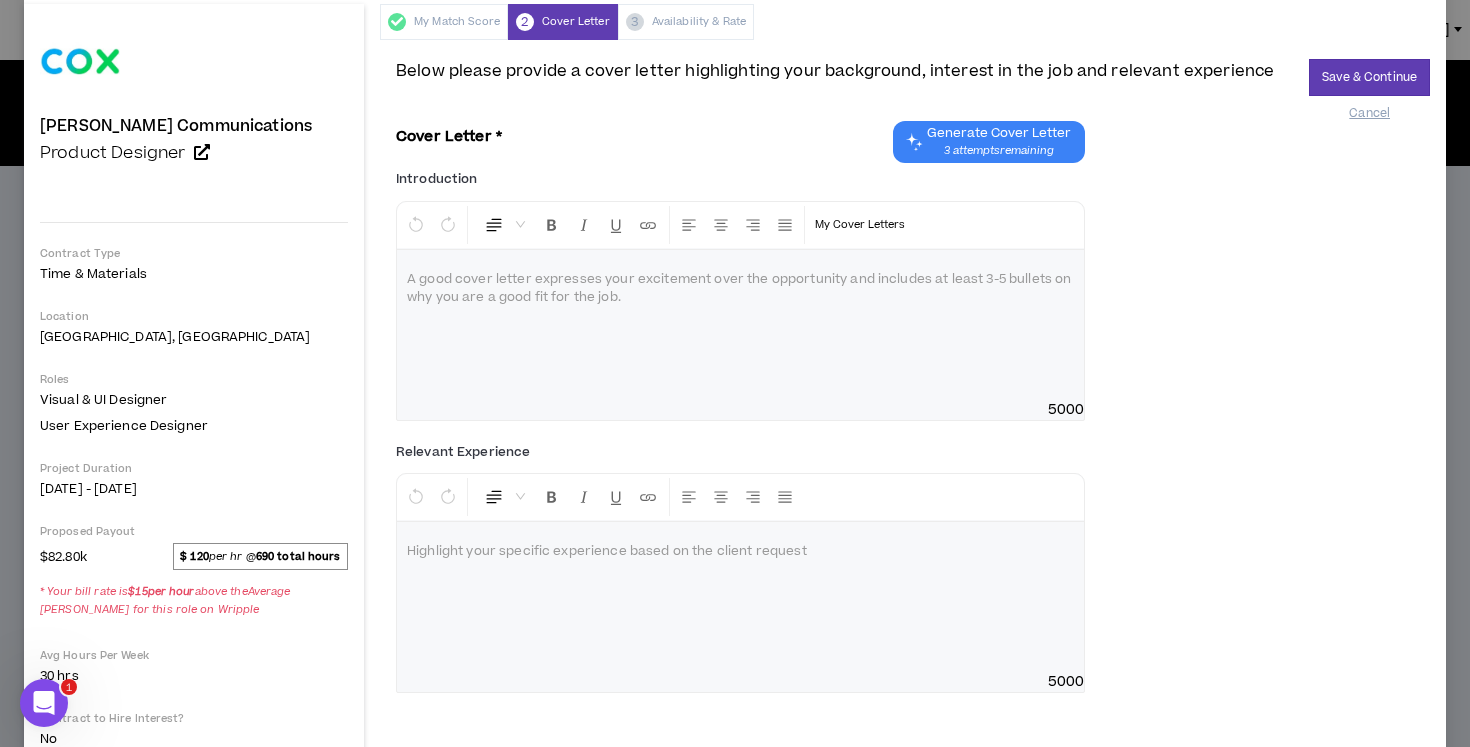 scroll, scrollTop: 34, scrollLeft: 0, axis: vertical 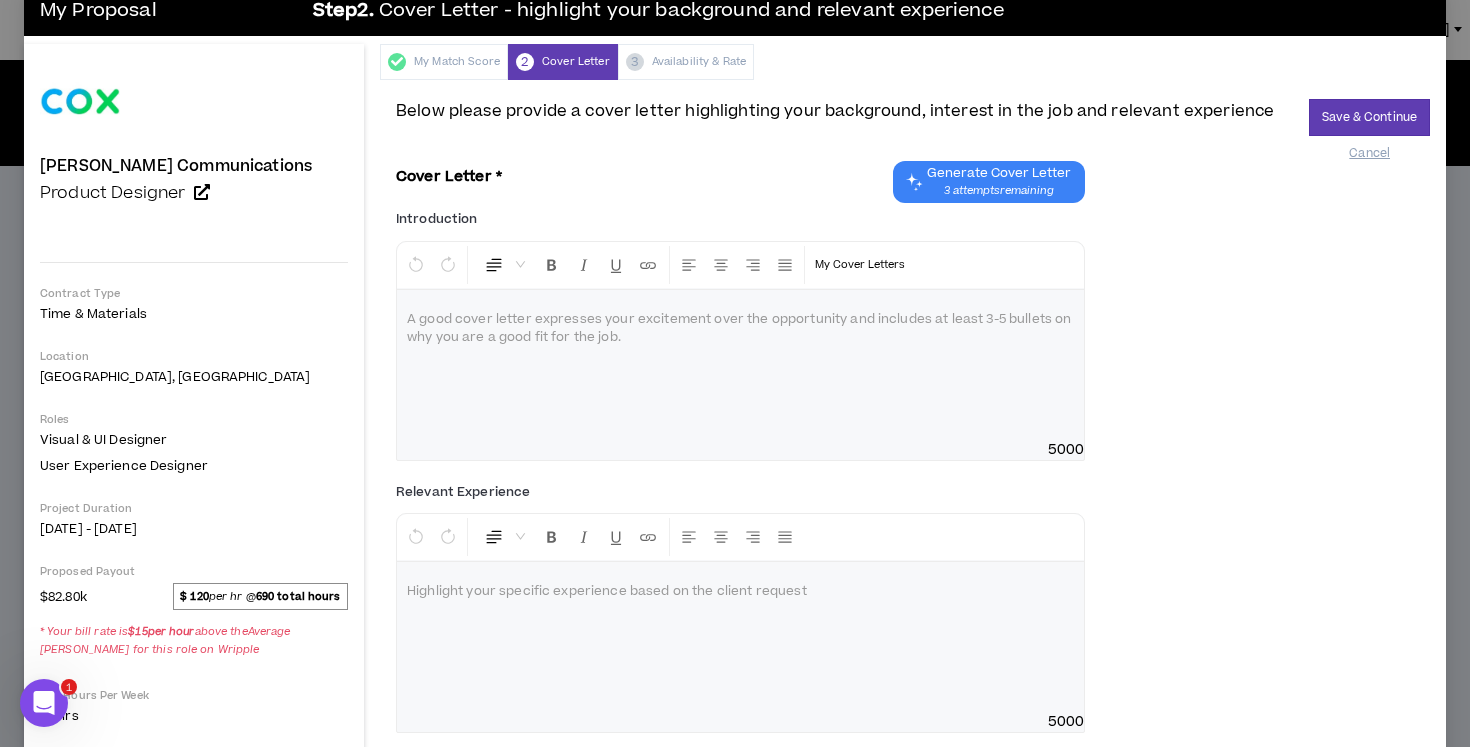 click at bounding box center (740, 365) 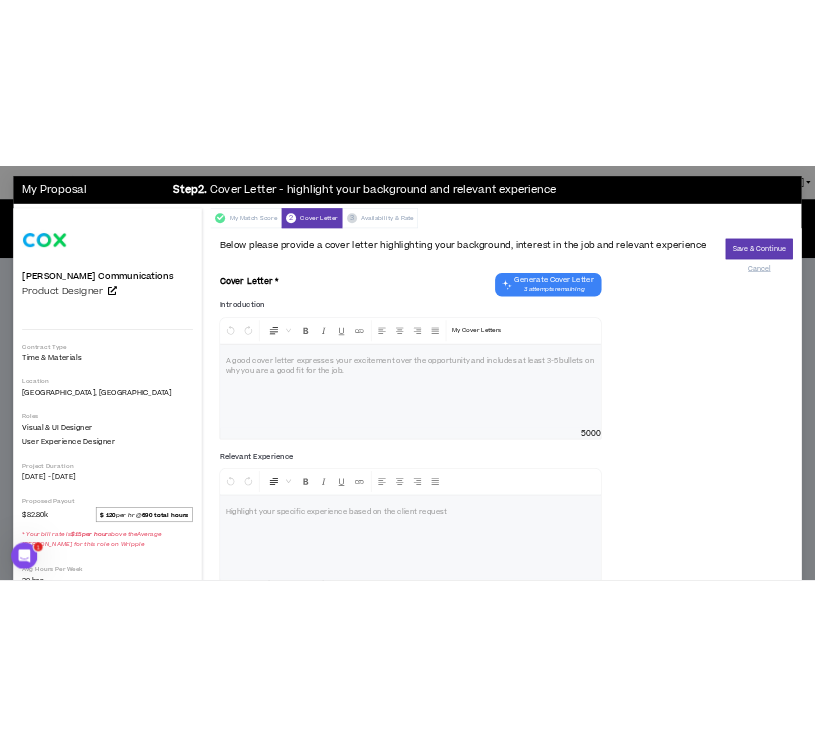 scroll, scrollTop: 0, scrollLeft: 0, axis: both 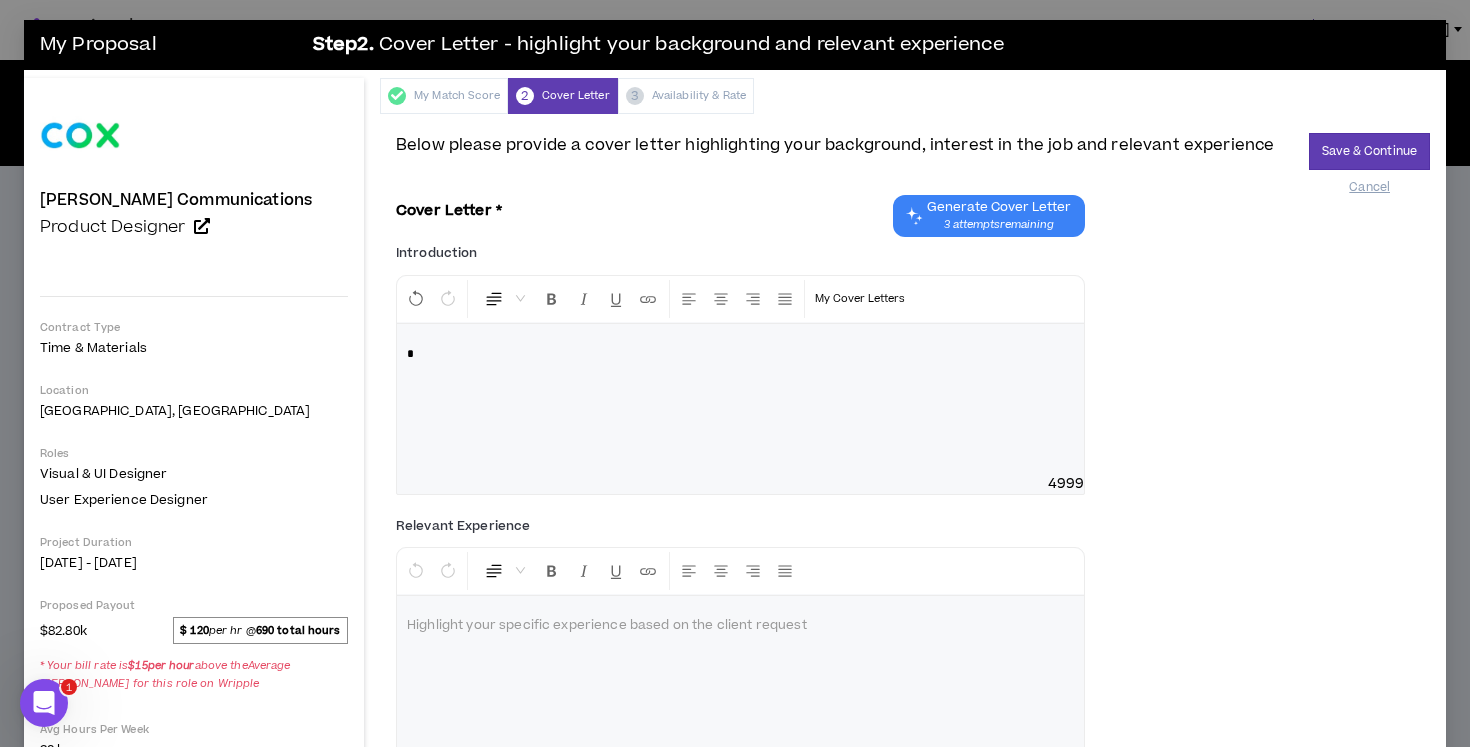 type 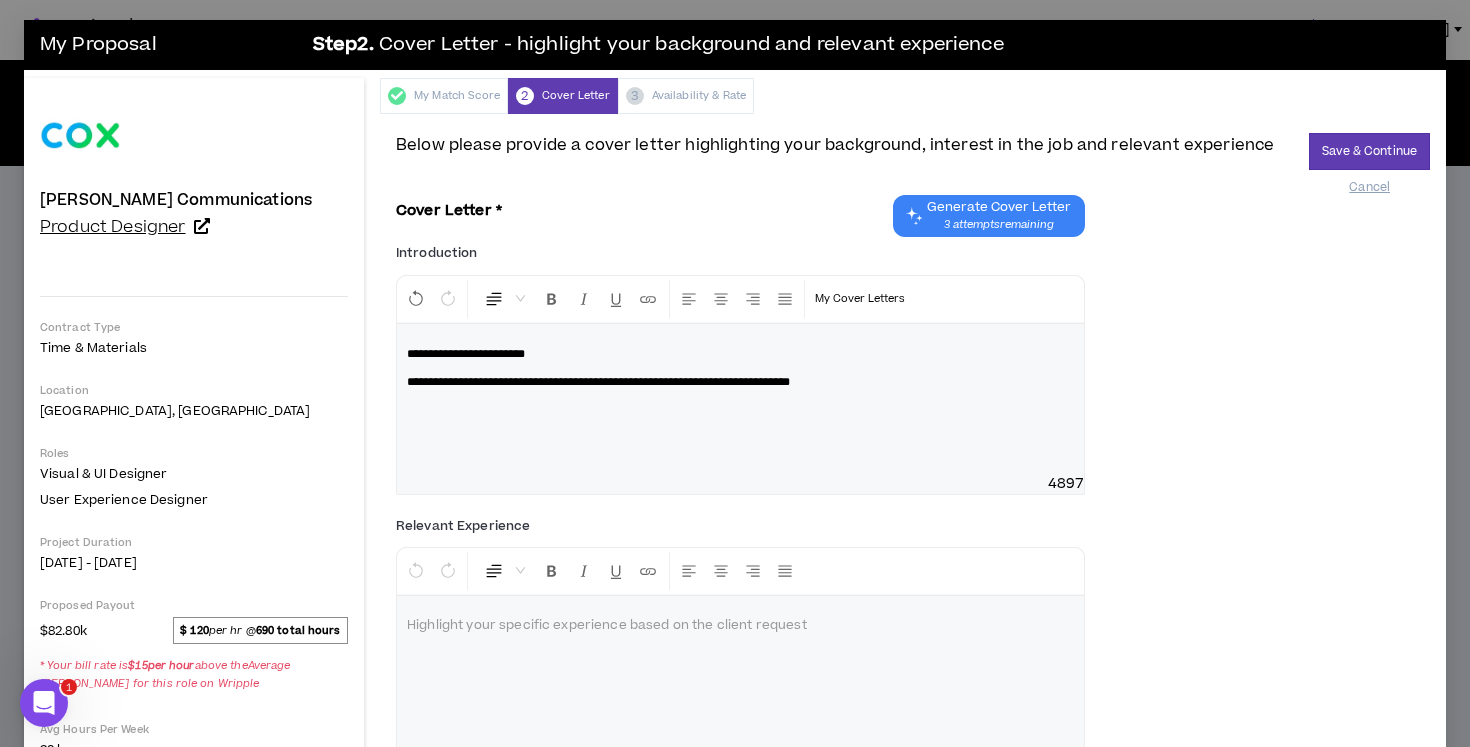 click on "Product Designer" at bounding box center (113, 227) 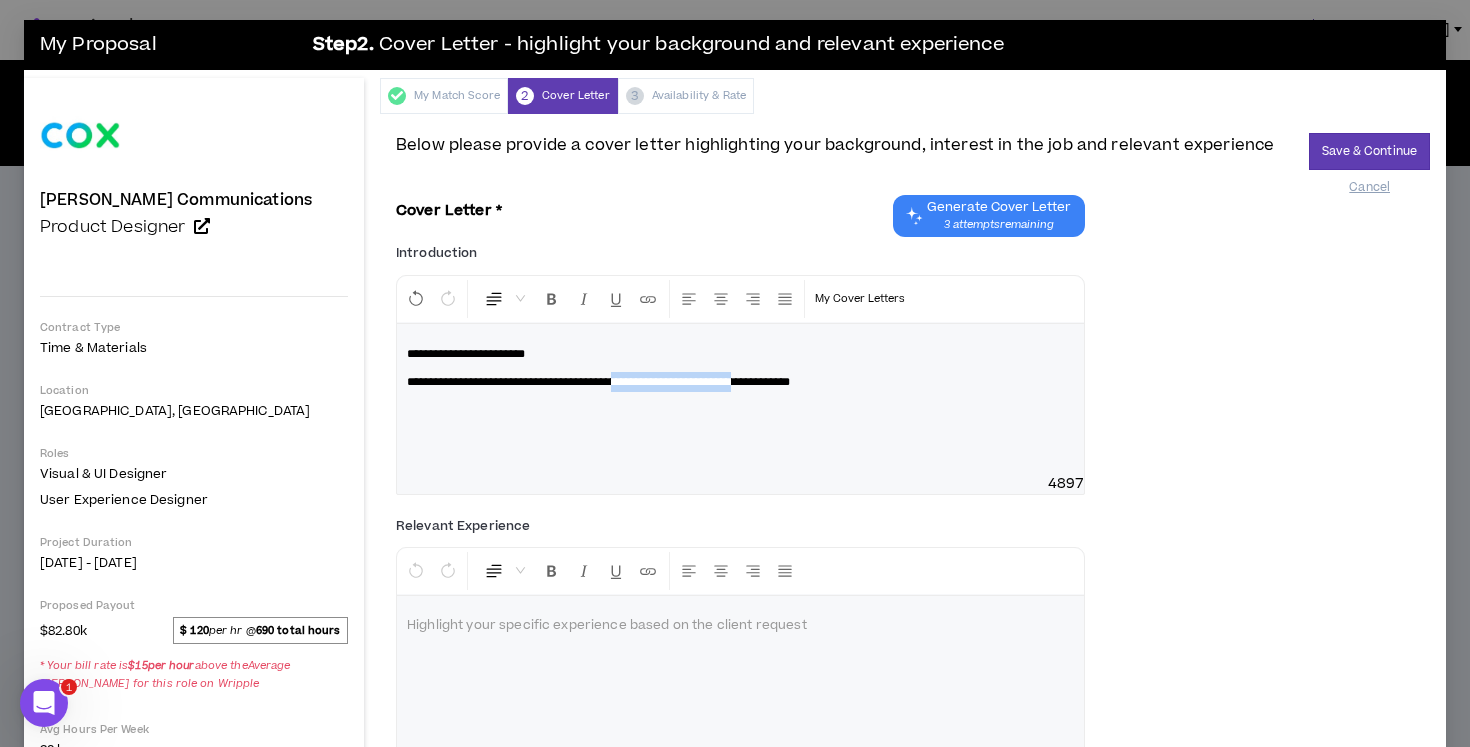 drag, startPoint x: 817, startPoint y: 382, endPoint x: 653, endPoint y: 386, distance: 164.04877 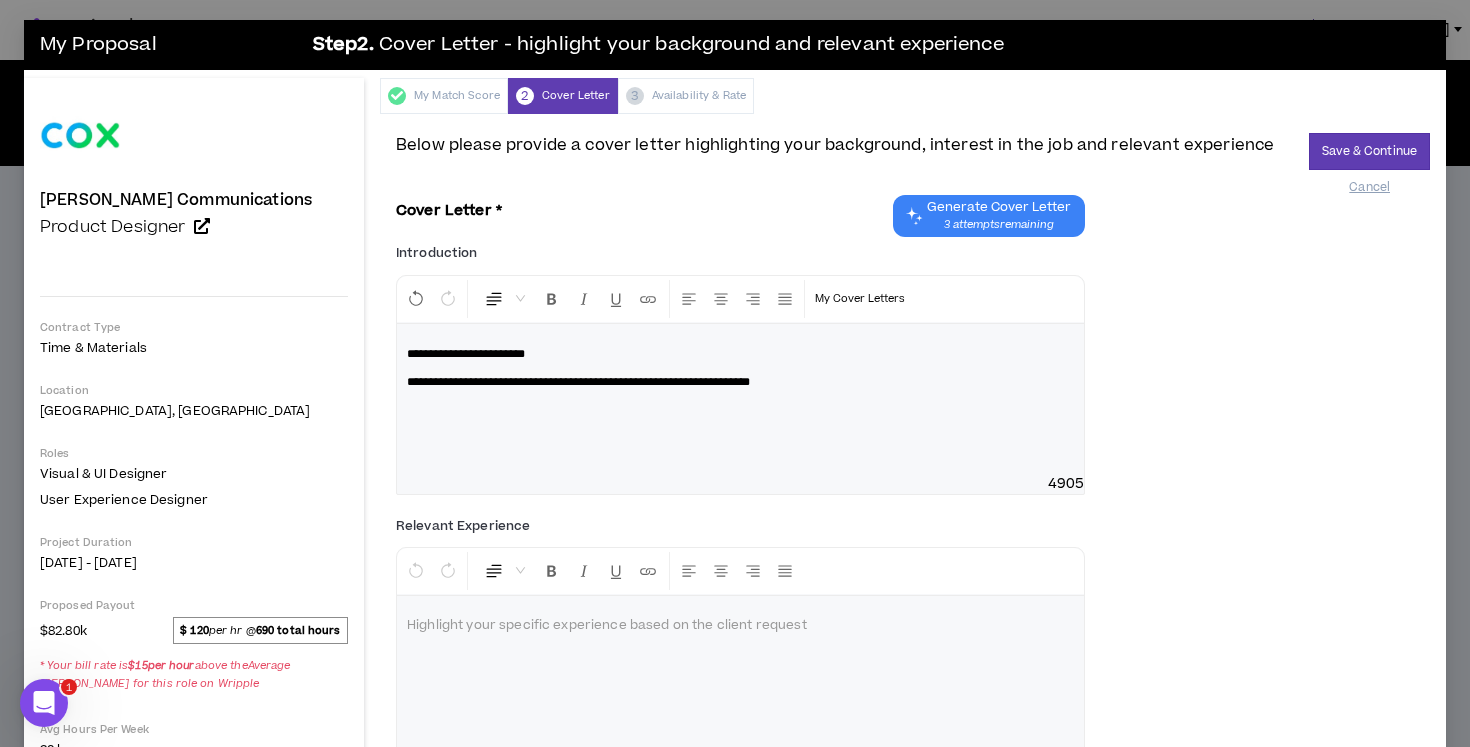 click on "**********" at bounding box center (740, 382) 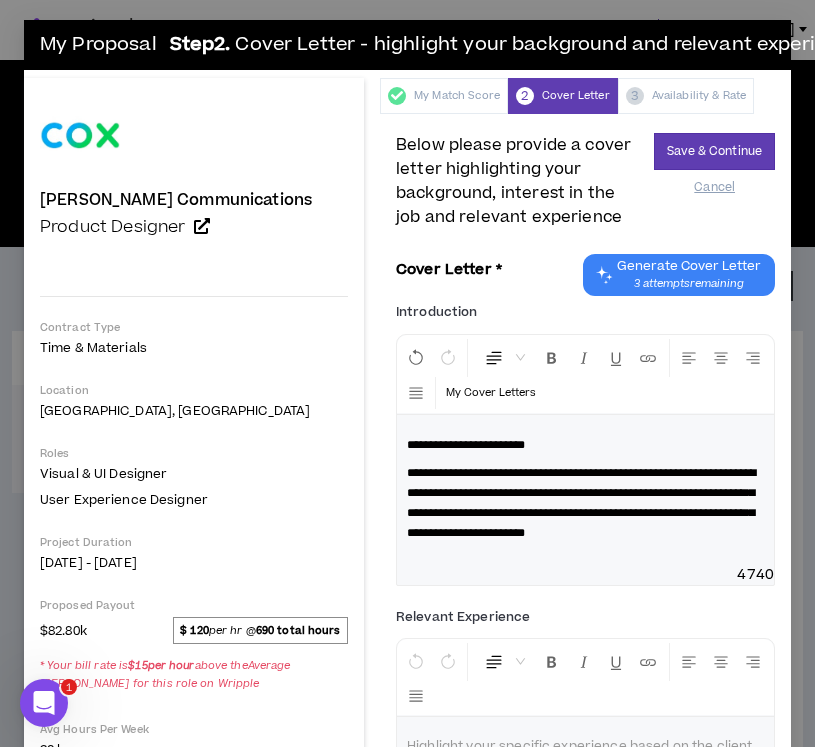 click on "**********" at bounding box center (581, 503) 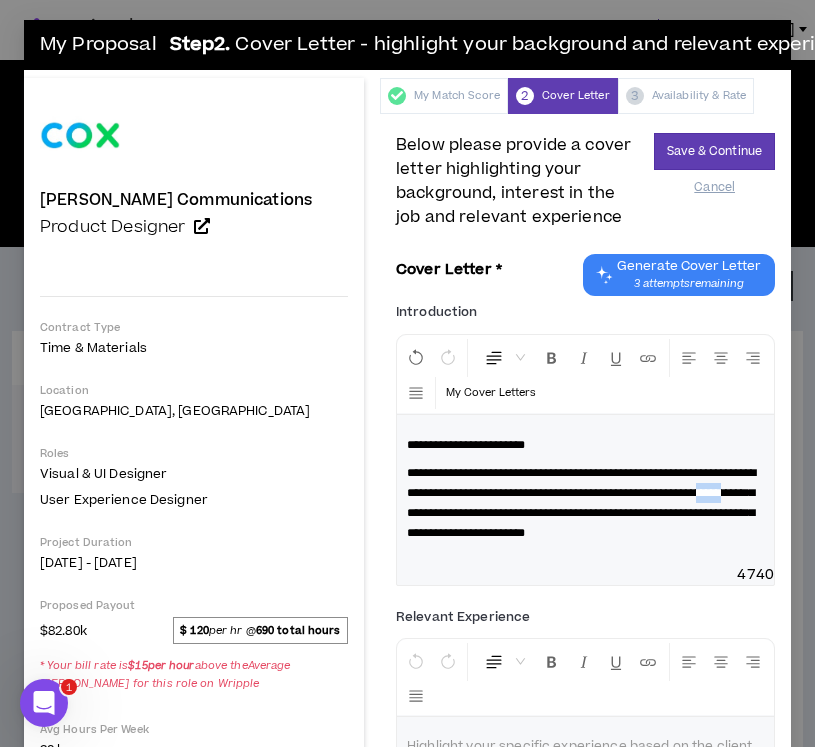 click on "**********" at bounding box center [581, 503] 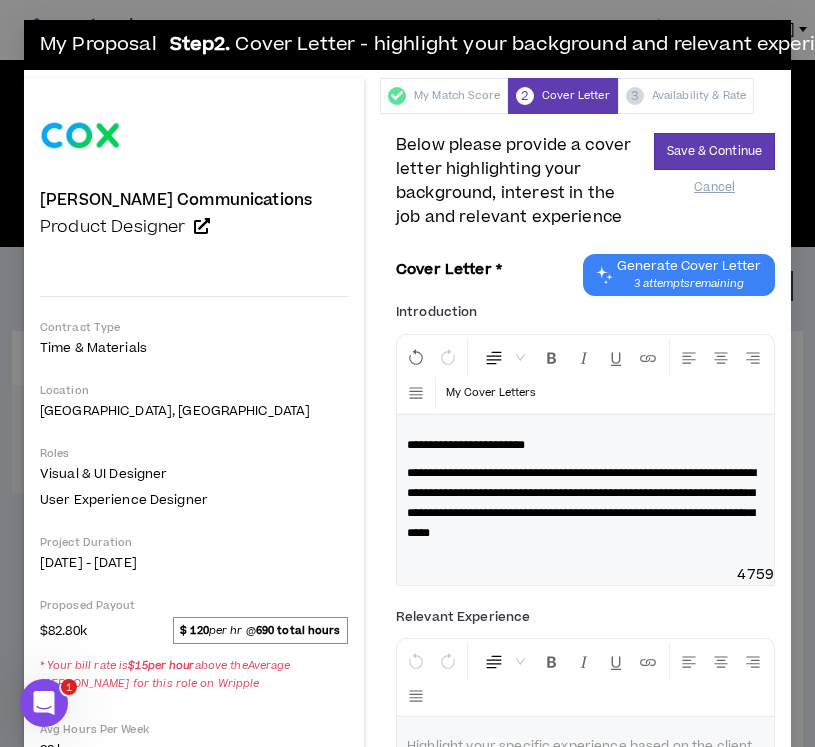click on "**********" at bounding box center [585, 503] 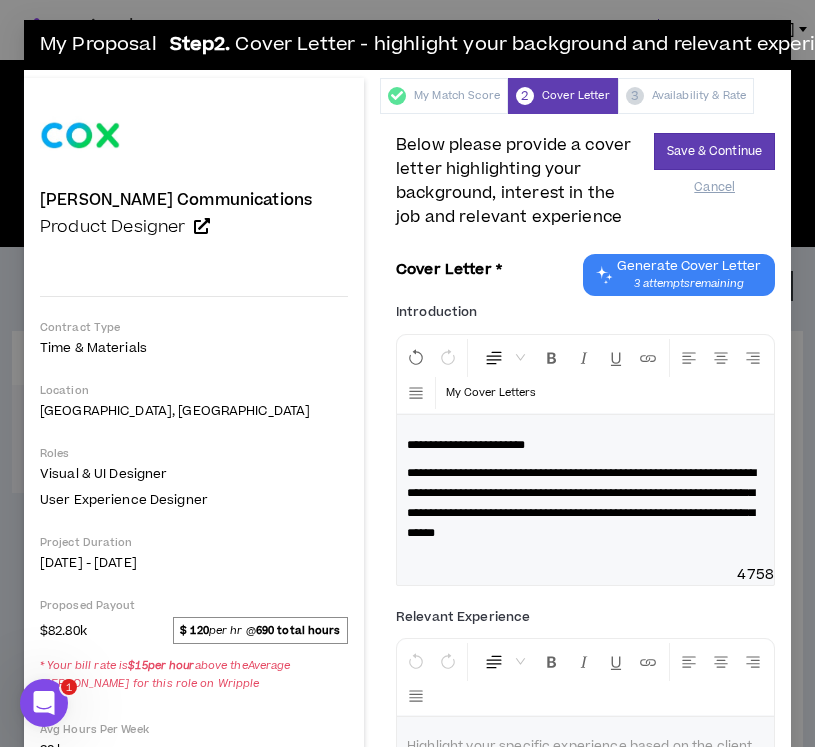 click on "**********" at bounding box center [581, 503] 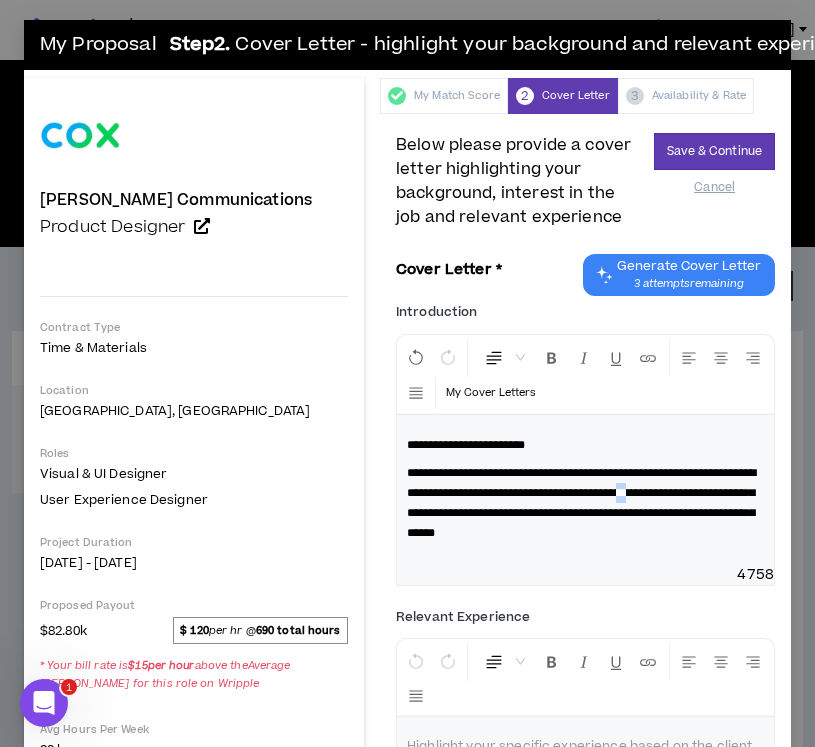 click on "**********" at bounding box center (581, 503) 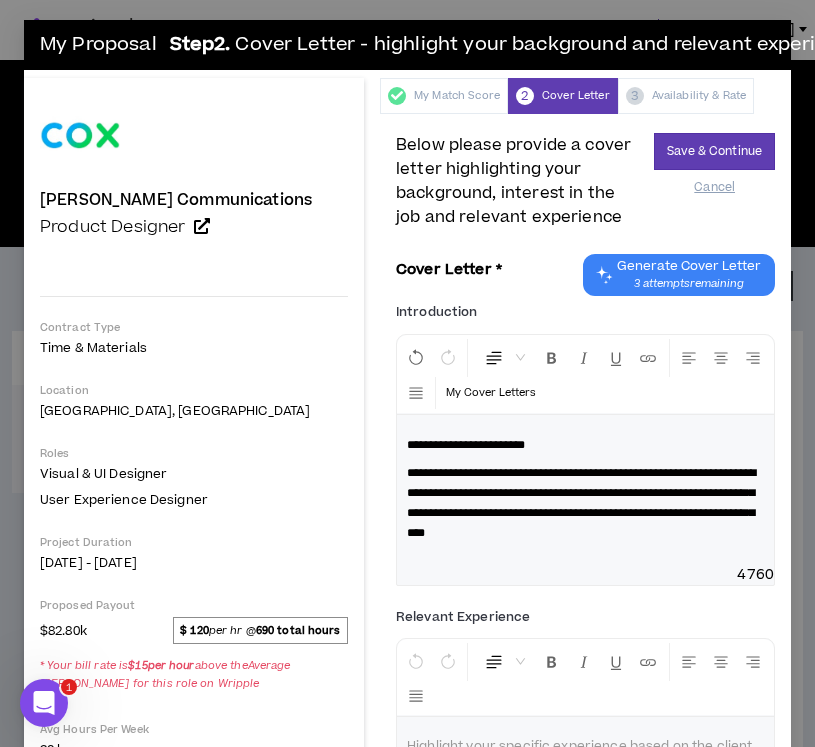 click on "**********" at bounding box center [585, 503] 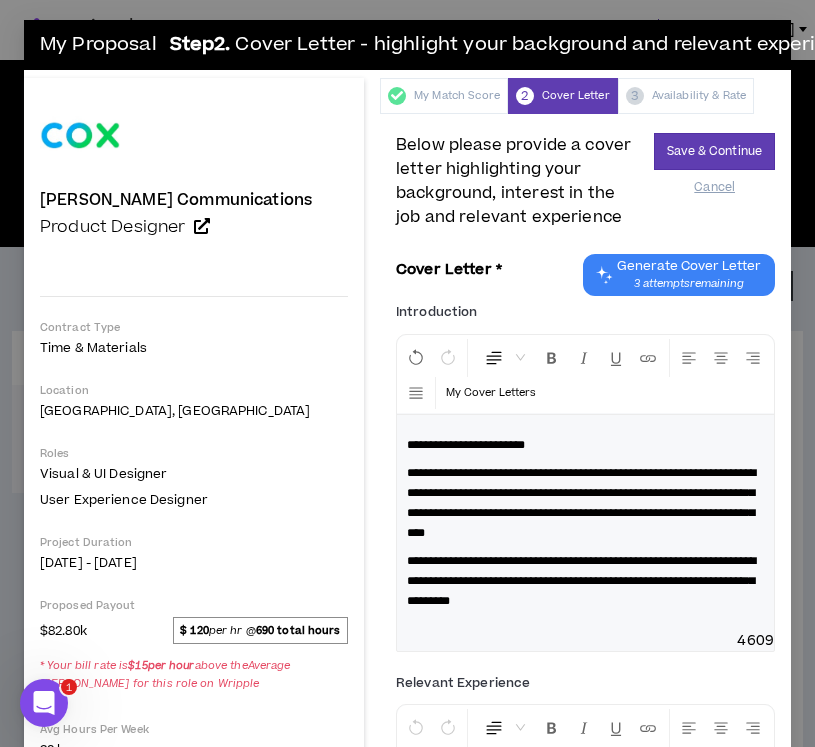 click on "**********" at bounding box center [581, 581] 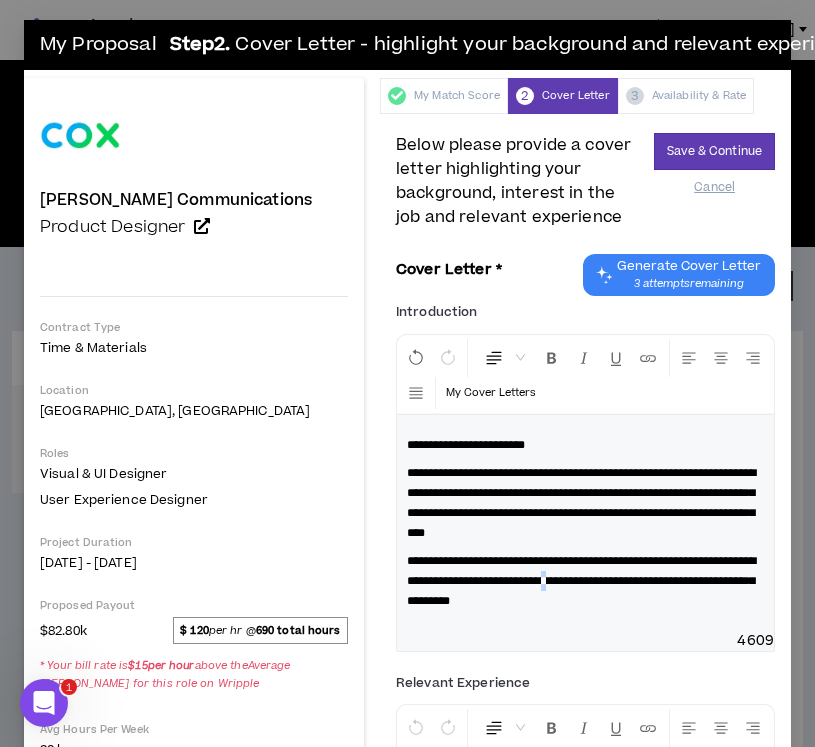 click on "**********" at bounding box center [581, 581] 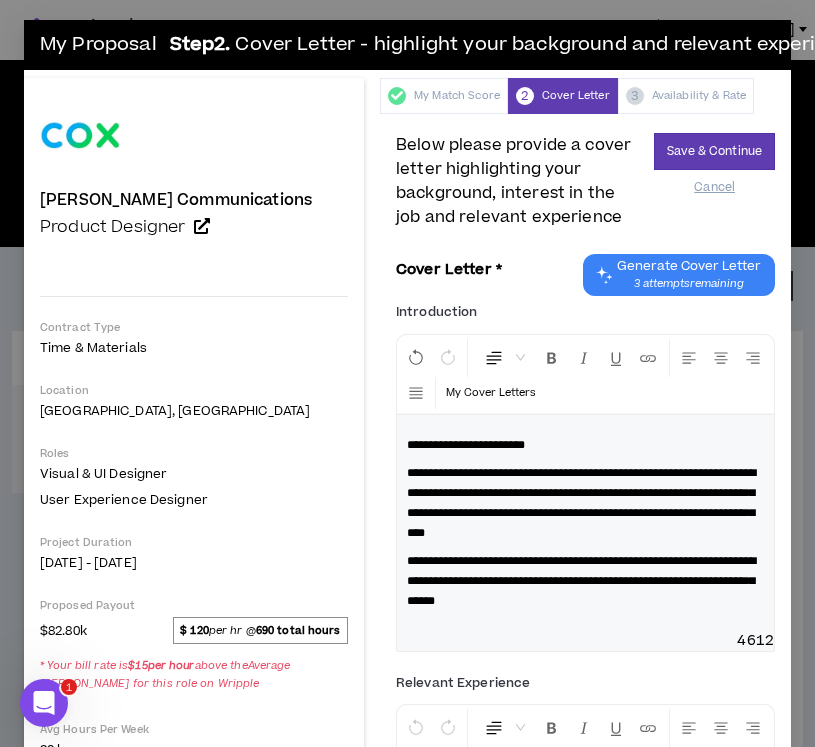 click on "**********" at bounding box center (581, 581) 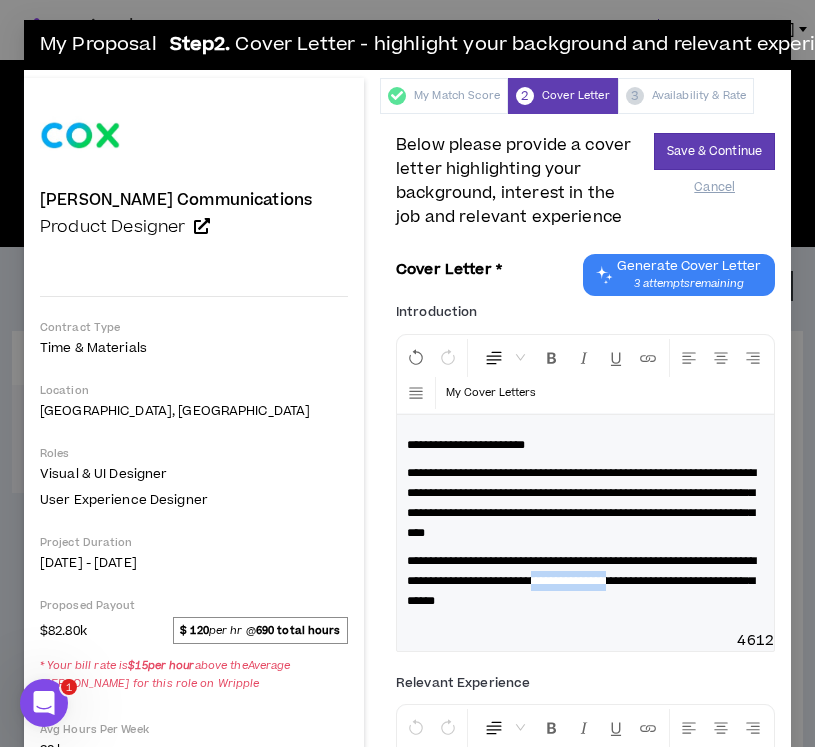 click on "**********" at bounding box center (581, 581) 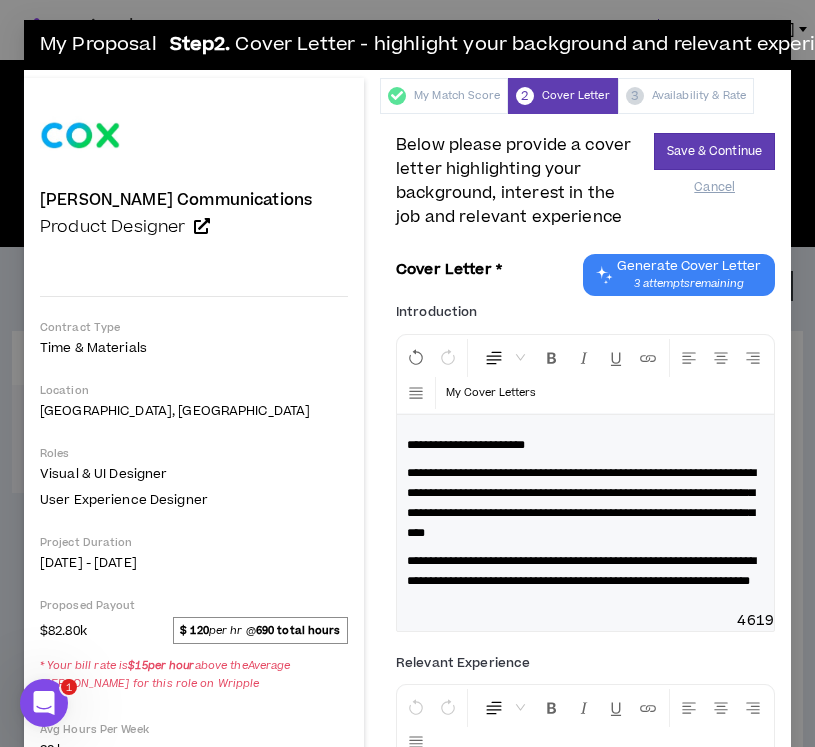 click on "**********" at bounding box center [581, 571] 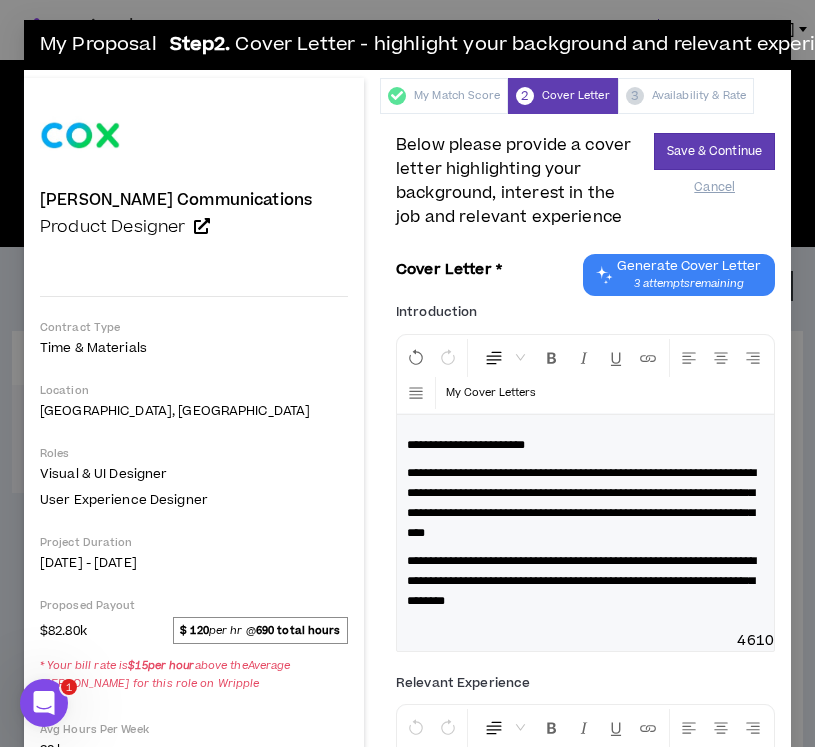click on "**********" at bounding box center (581, 581) 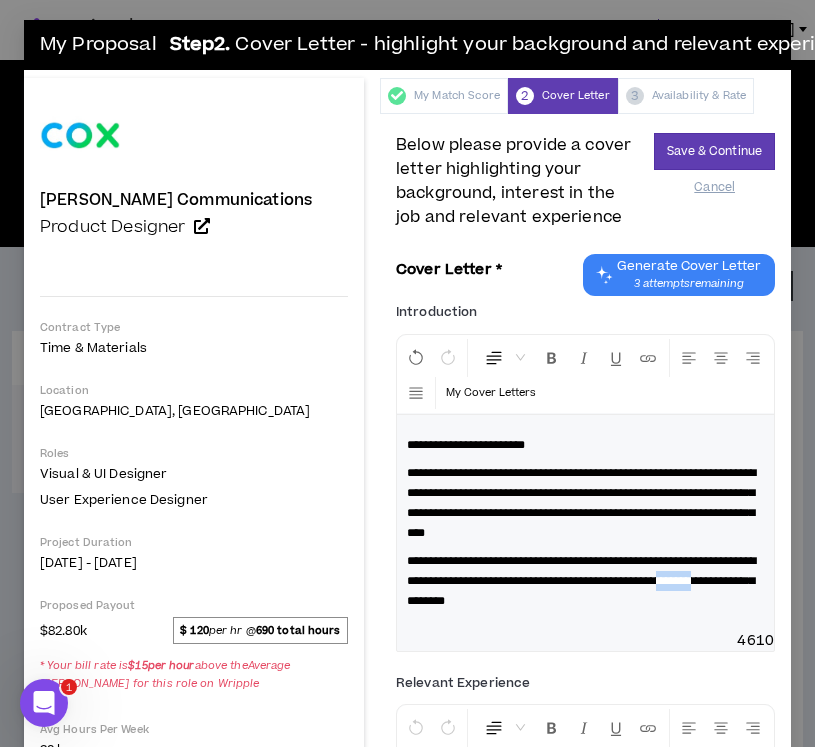click on "**********" at bounding box center (581, 581) 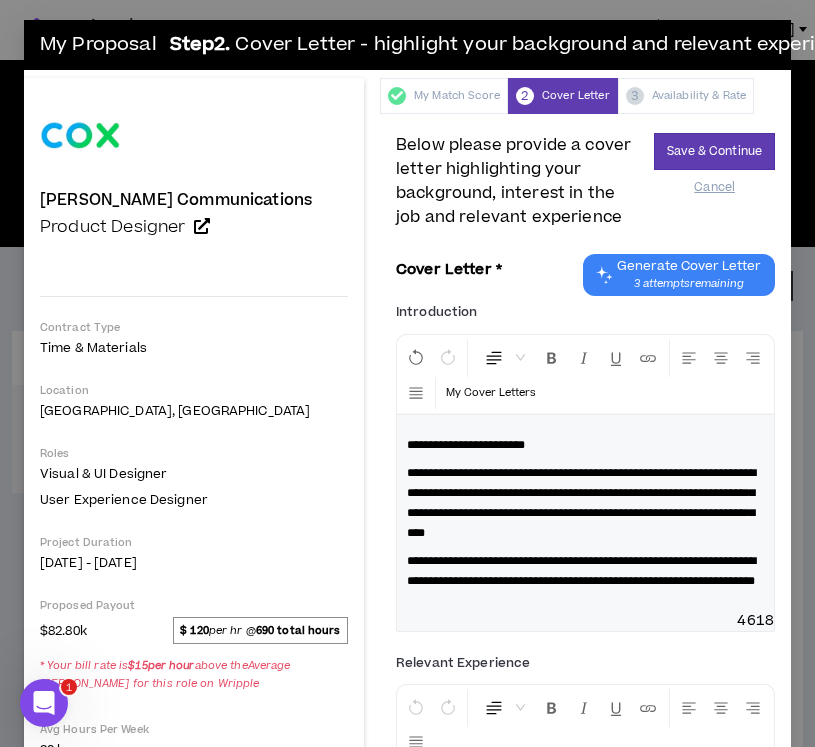 click on "**********" at bounding box center (581, 571) 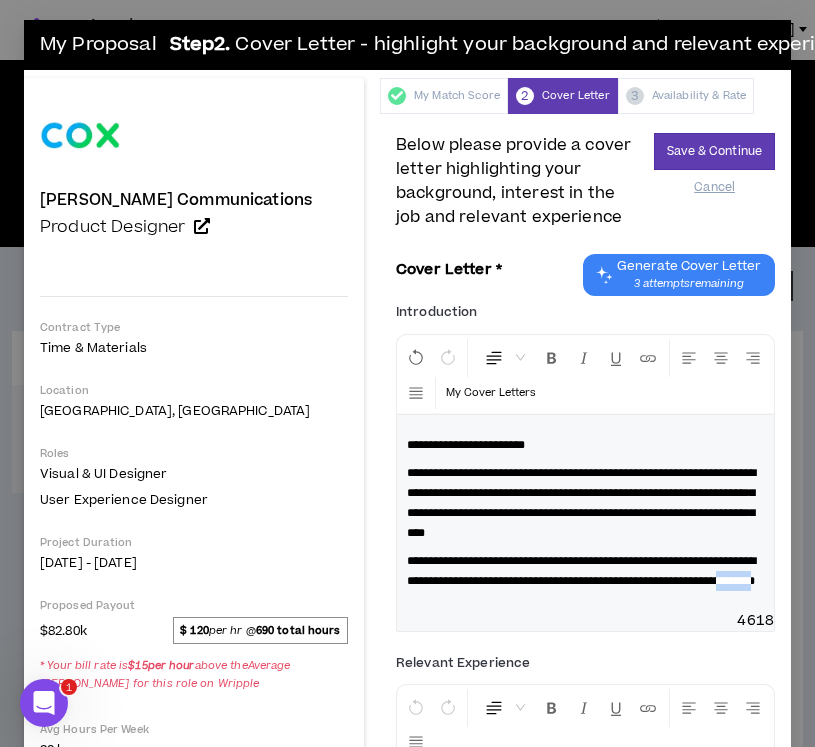 click on "**********" at bounding box center (581, 571) 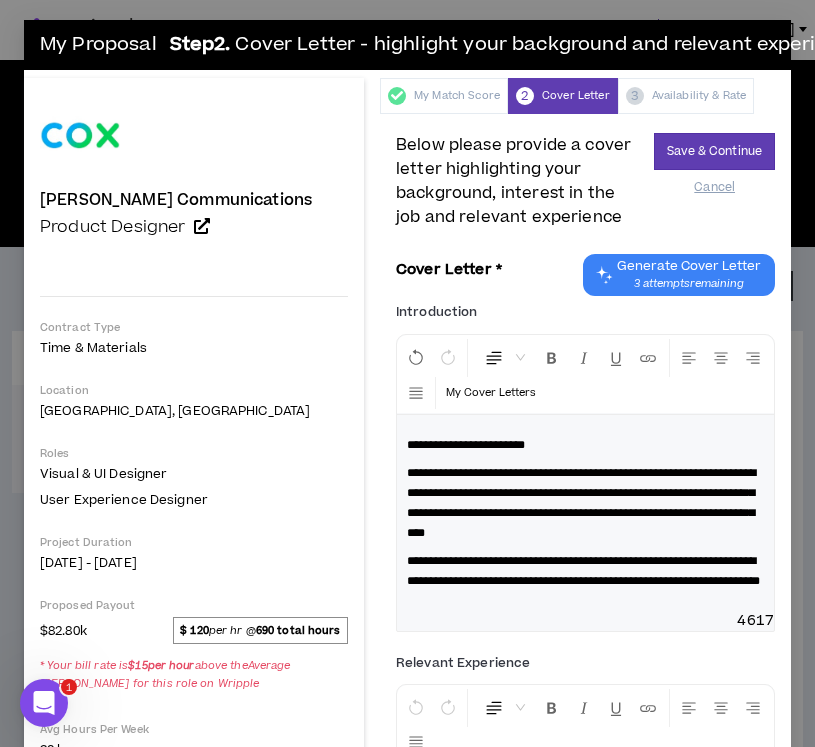 click on "**********" at bounding box center (583, 571) 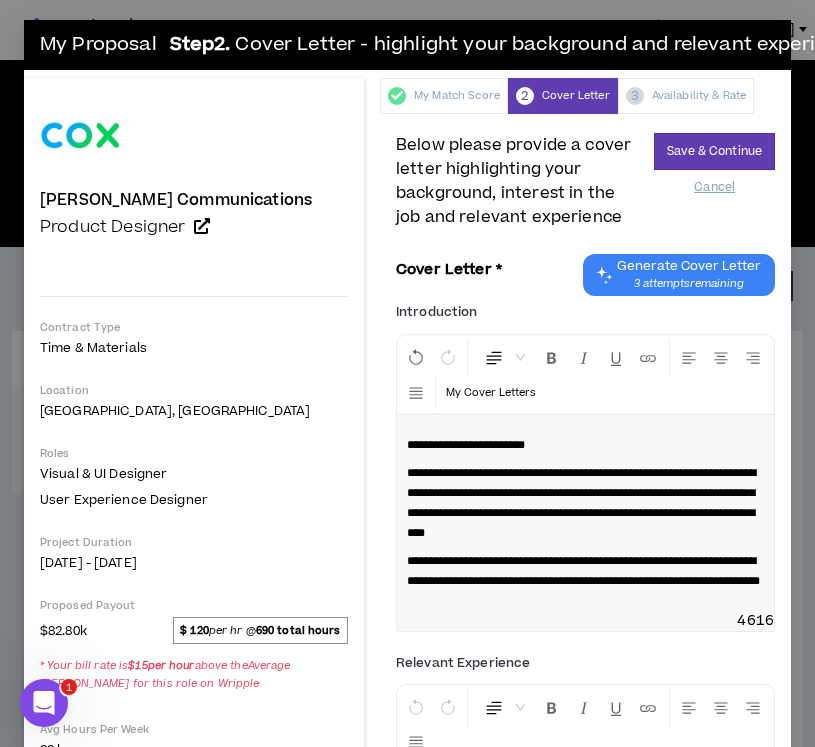 click on "**********" at bounding box center (585, 513) 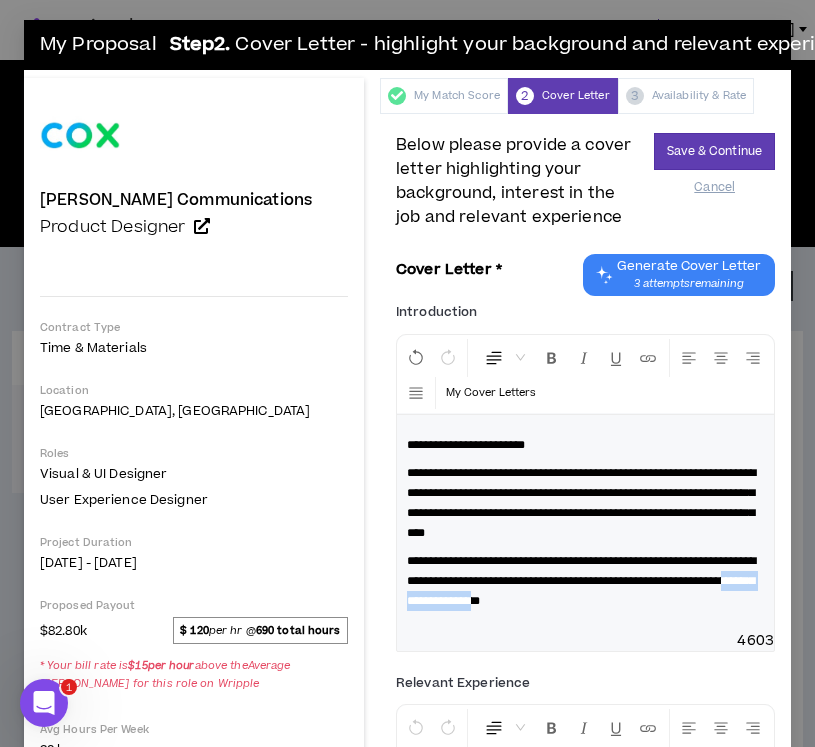 drag, startPoint x: 694, startPoint y: 602, endPoint x: 567, endPoint y: 605, distance: 127.03543 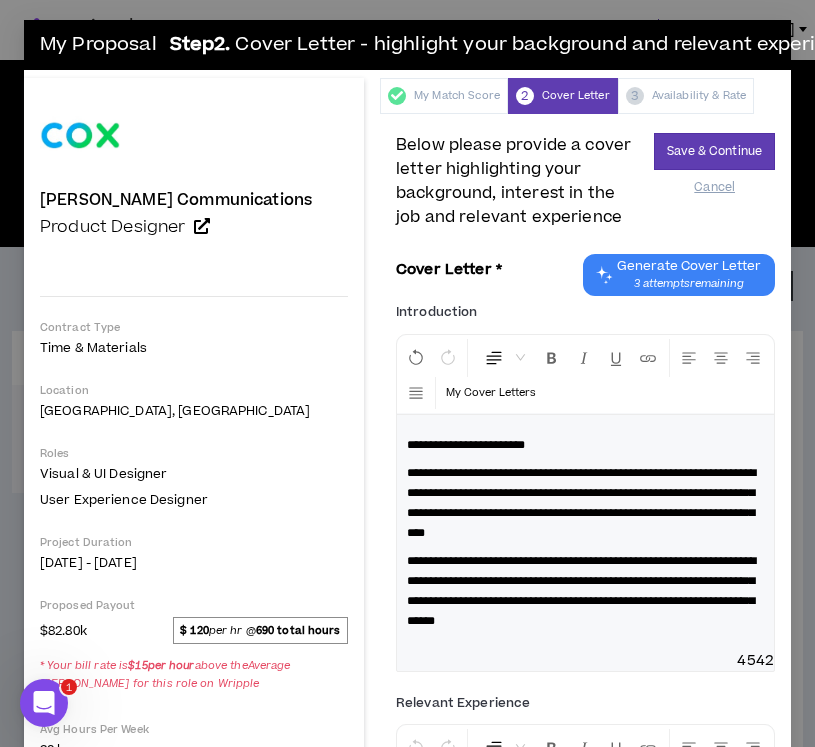 click on "**********" at bounding box center (581, 591) 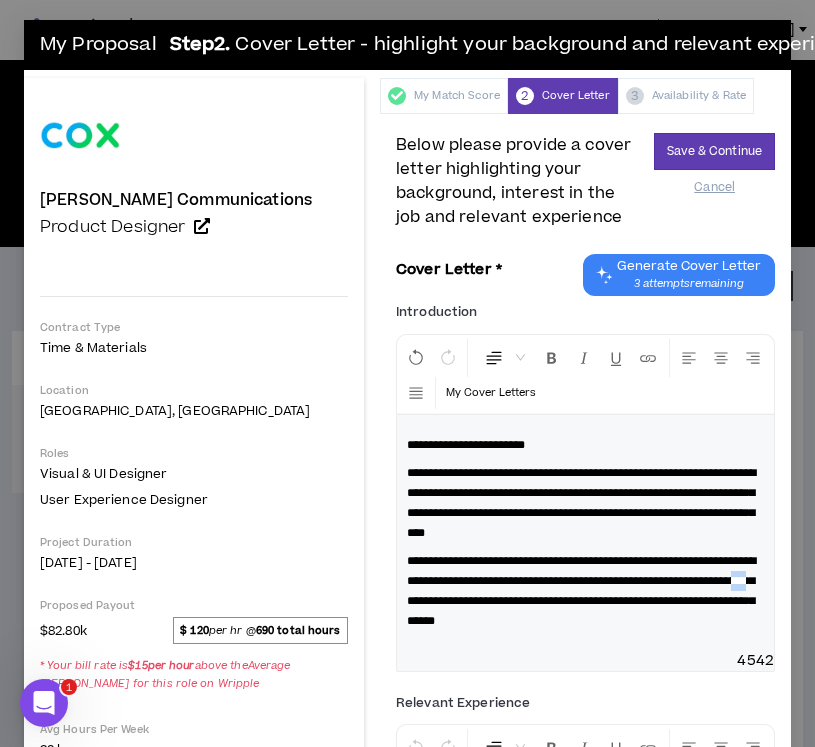 click on "**********" at bounding box center (581, 591) 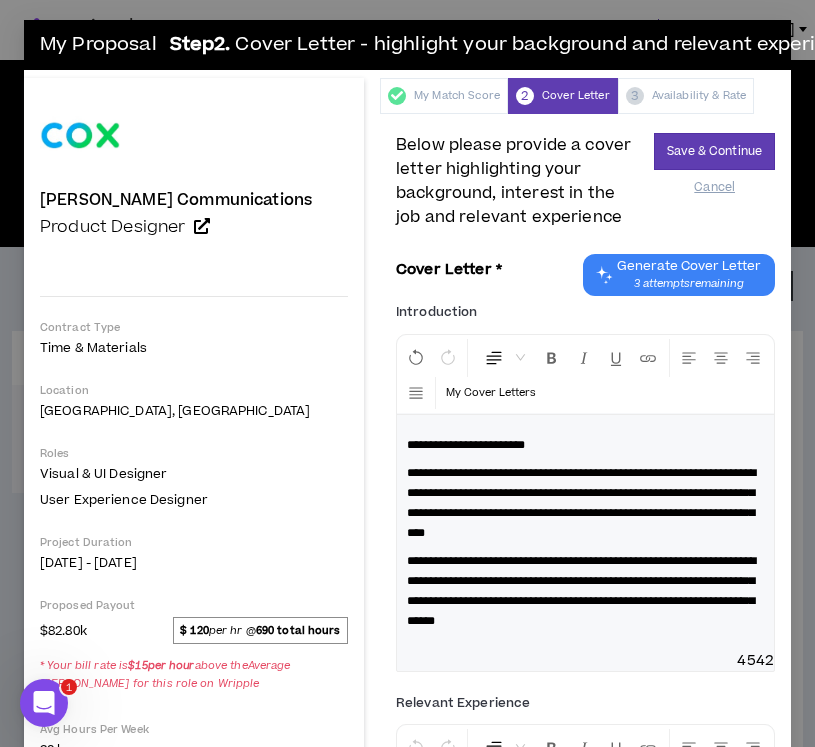 click on "**********" at bounding box center (581, 591) 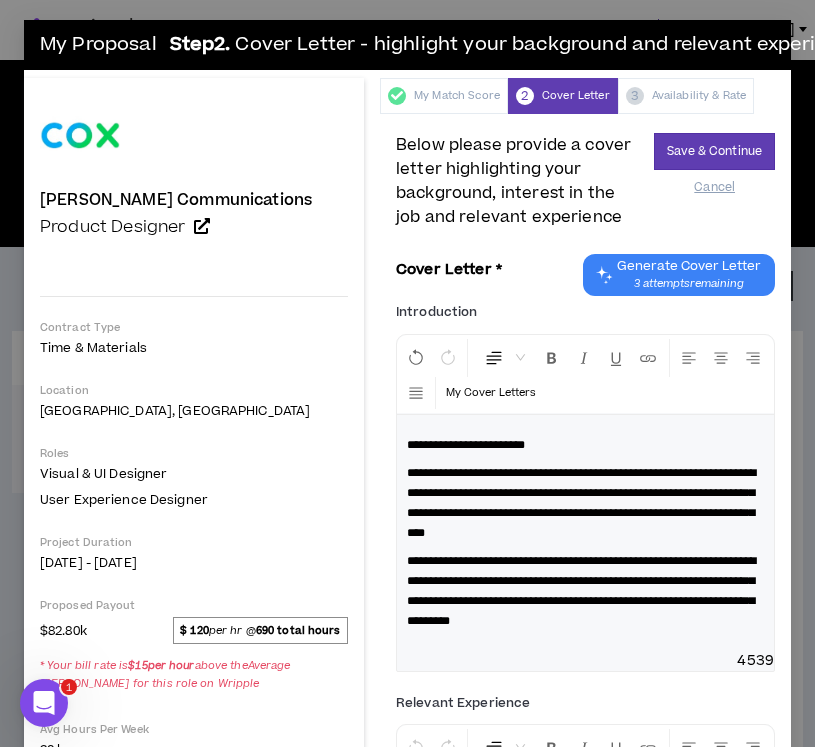 click on "**********" at bounding box center (581, 591) 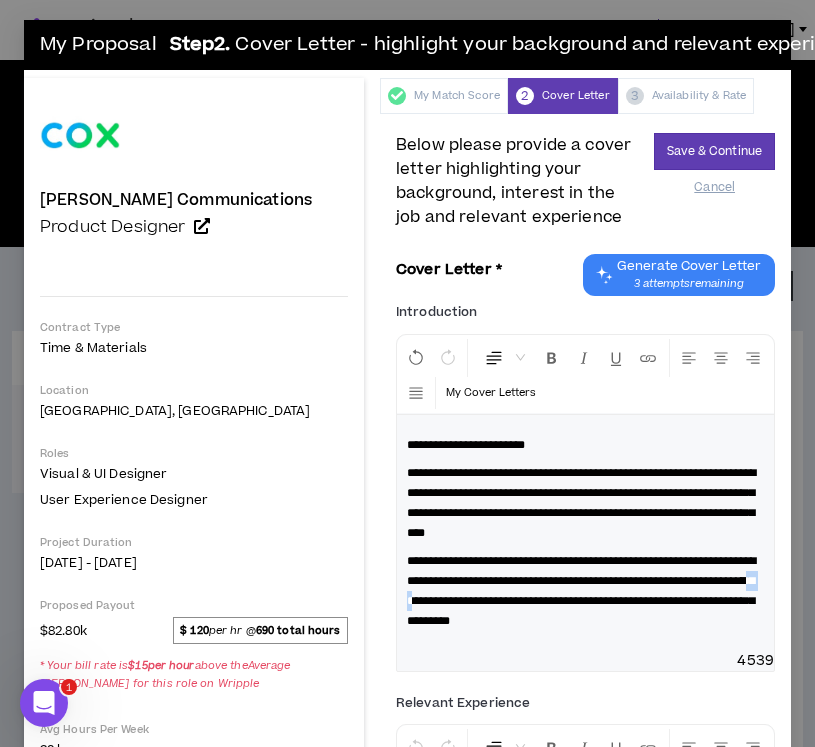 click on "**********" at bounding box center (581, 591) 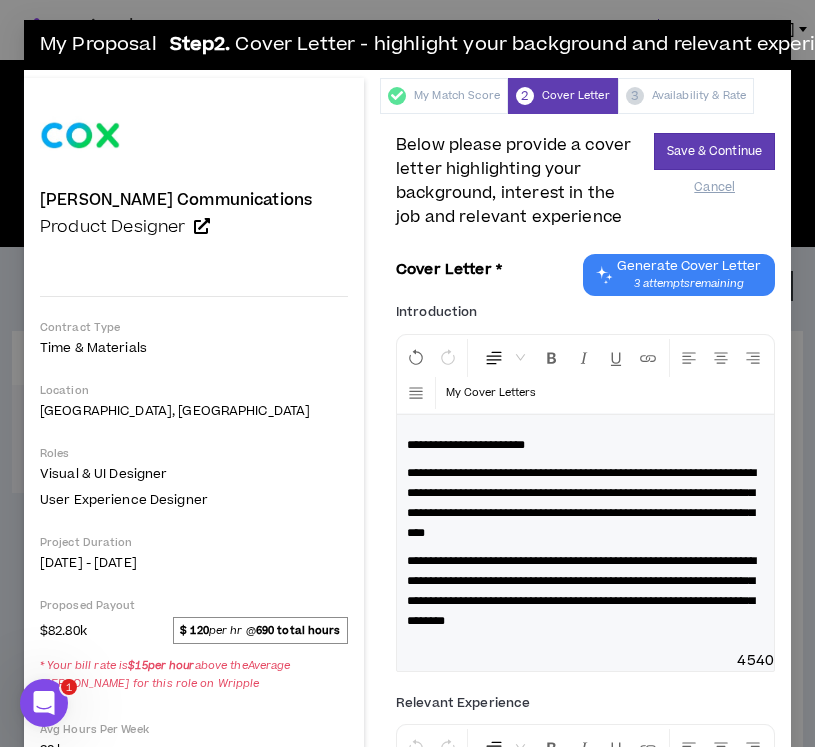 click on "**********" at bounding box center [585, 591] 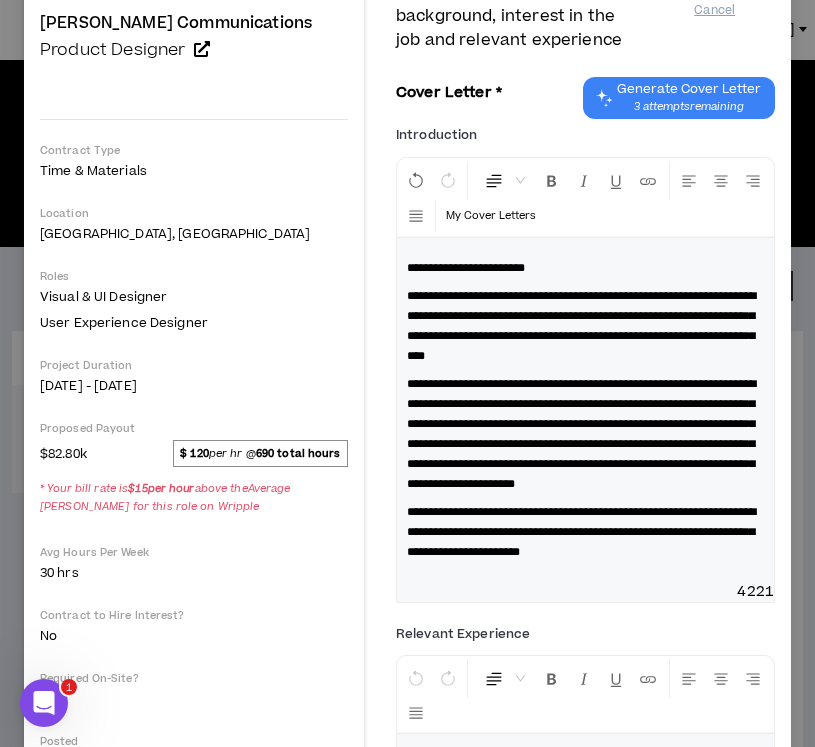 scroll, scrollTop: 195, scrollLeft: 0, axis: vertical 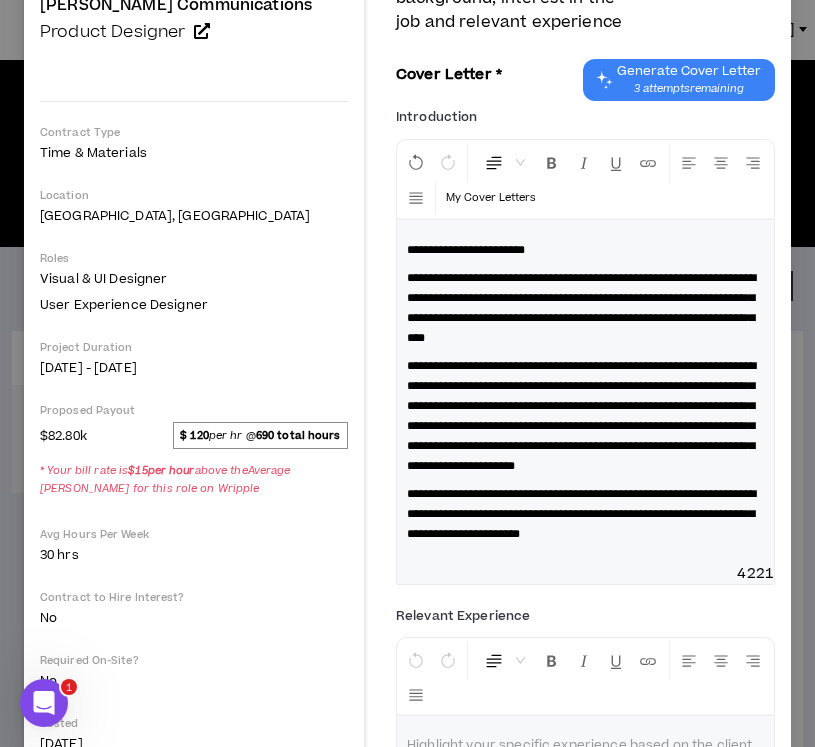 click on "**********" at bounding box center [581, 514] 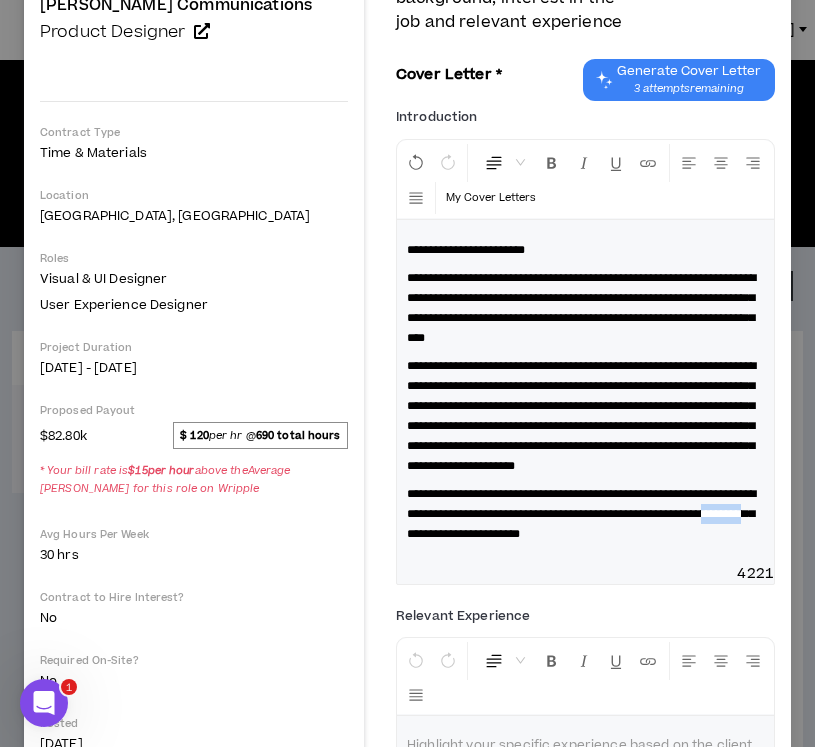 click on "**********" at bounding box center (581, 514) 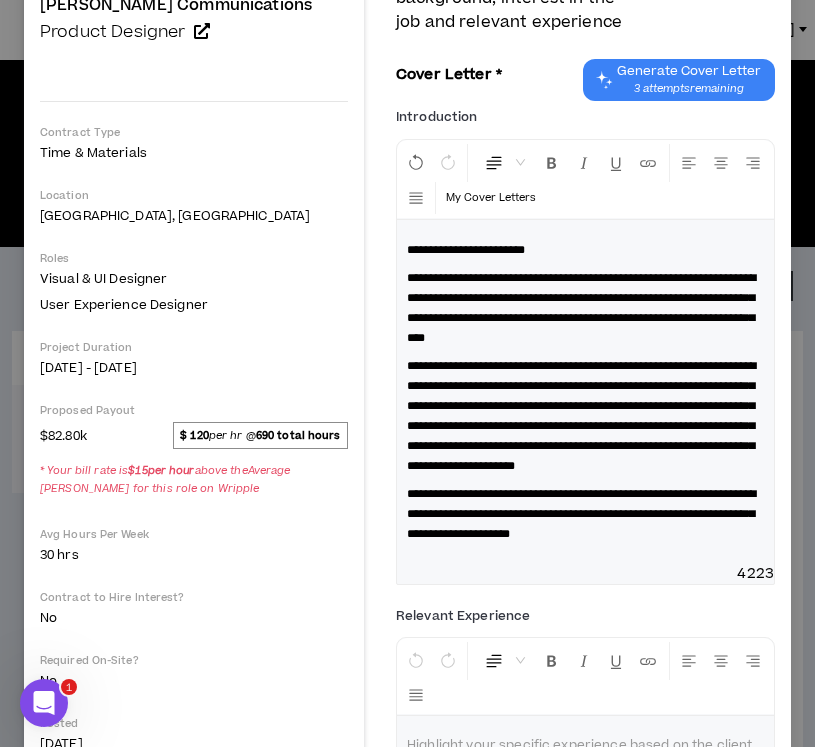 click on "**********" at bounding box center [581, 514] 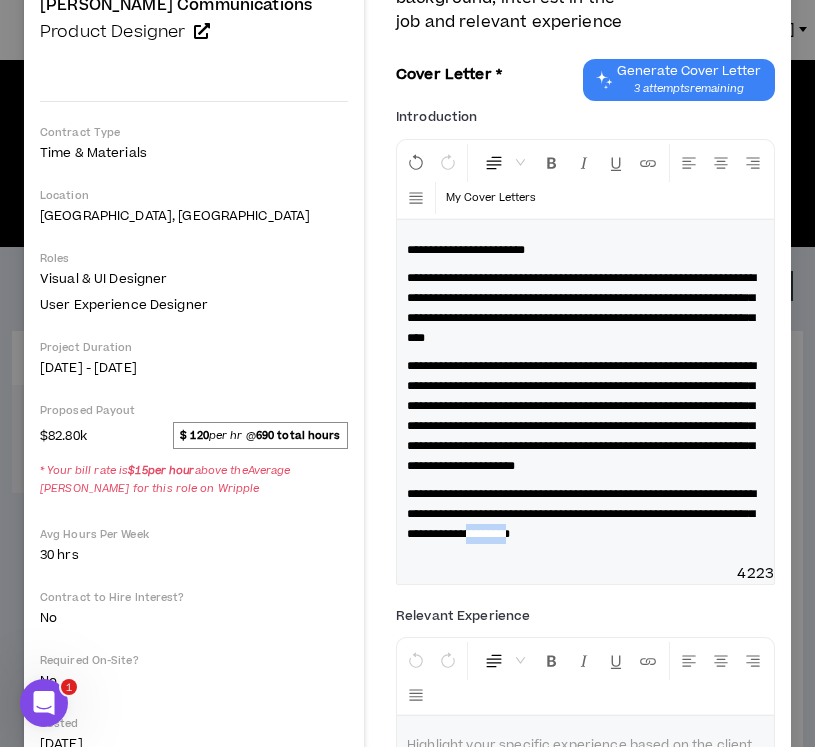 click on "**********" at bounding box center (581, 514) 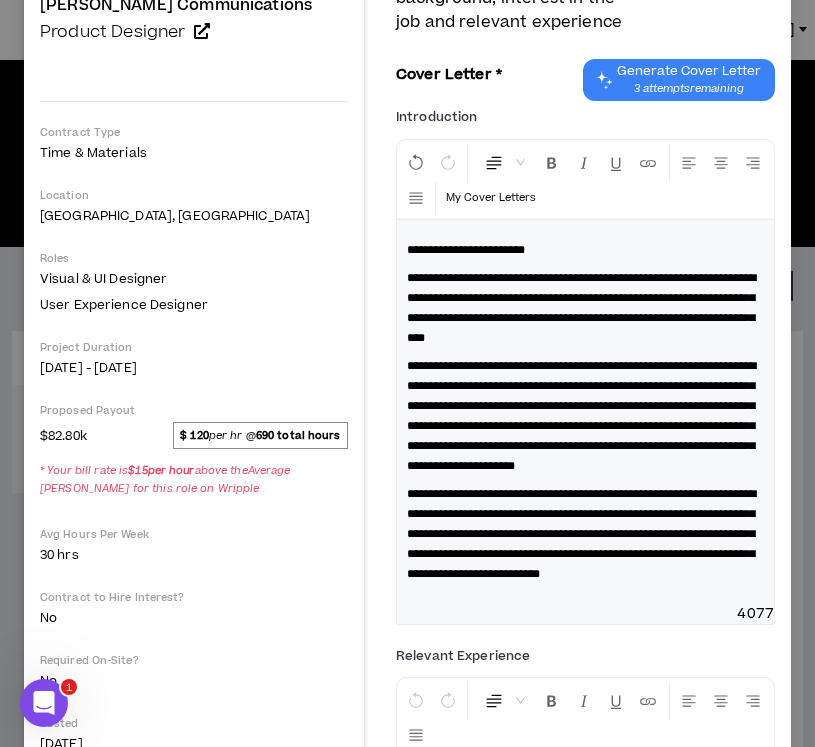 click on "**********" at bounding box center (581, 534) 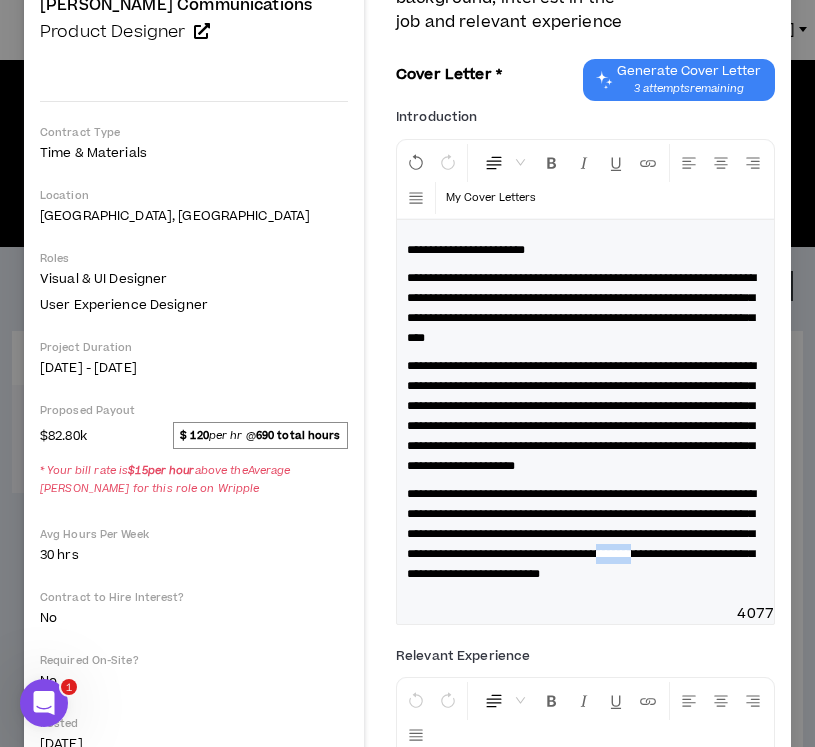 click on "**********" at bounding box center (581, 534) 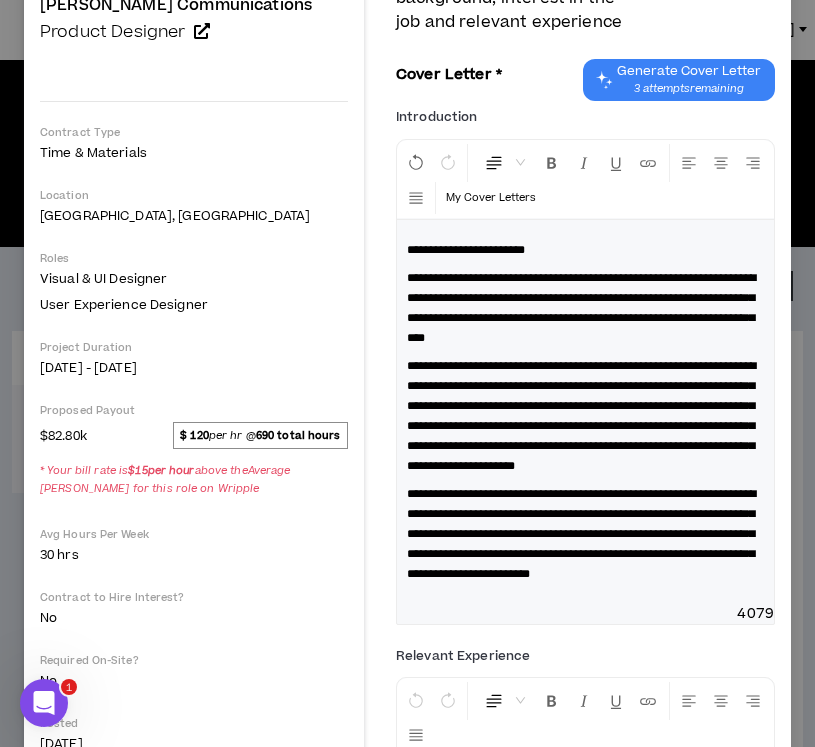 click on "**********" at bounding box center [585, 534] 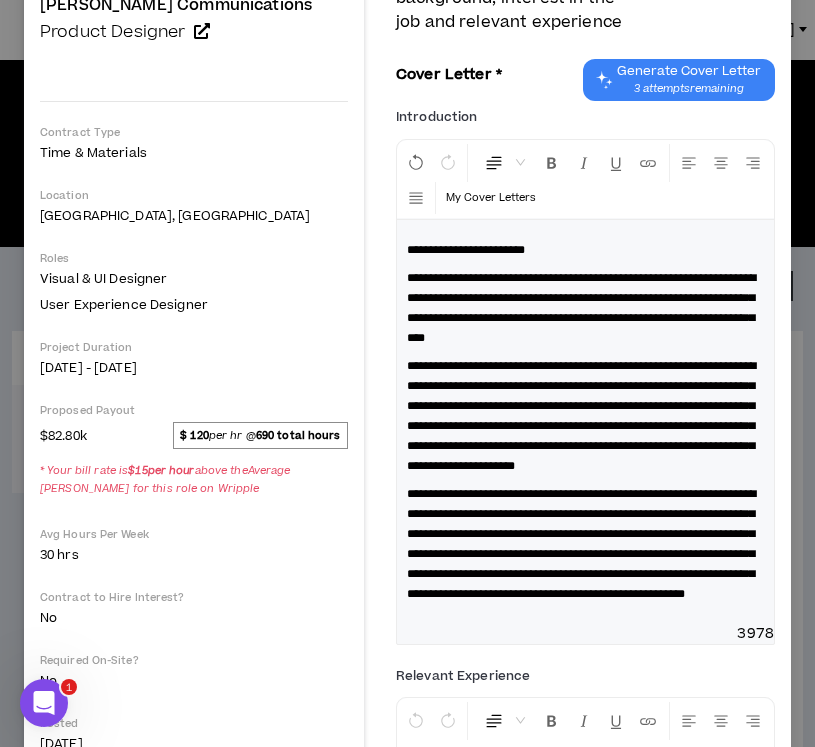 click on "**********" at bounding box center [581, 544] 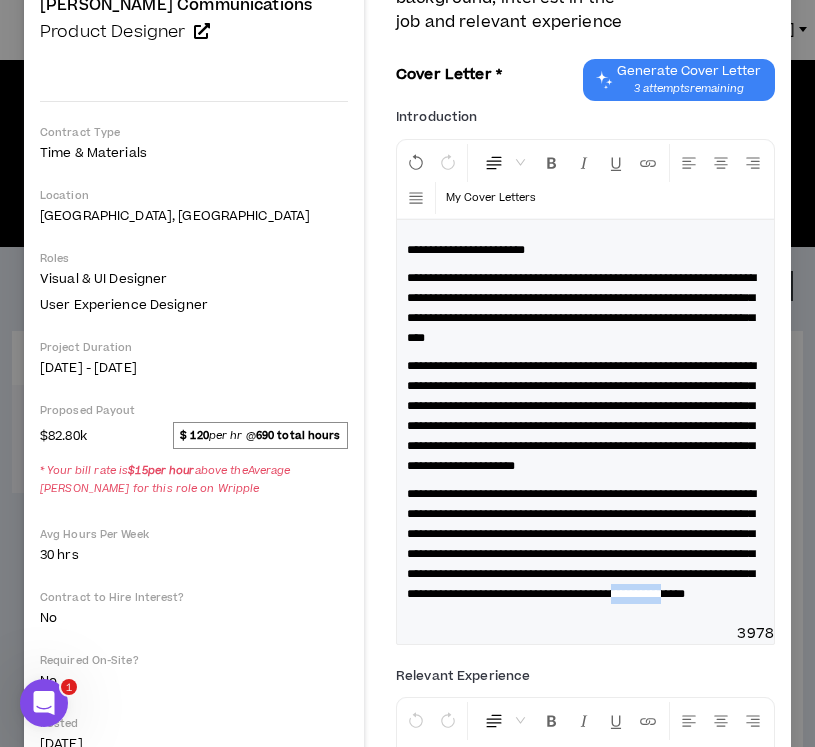 click on "**********" at bounding box center [581, 544] 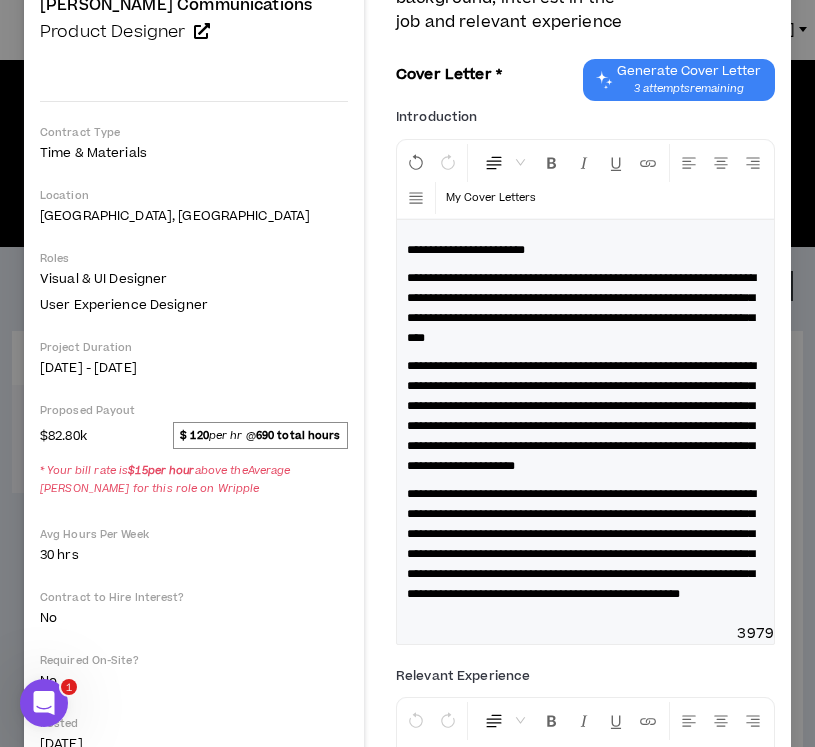 click on "**********" at bounding box center (585, 544) 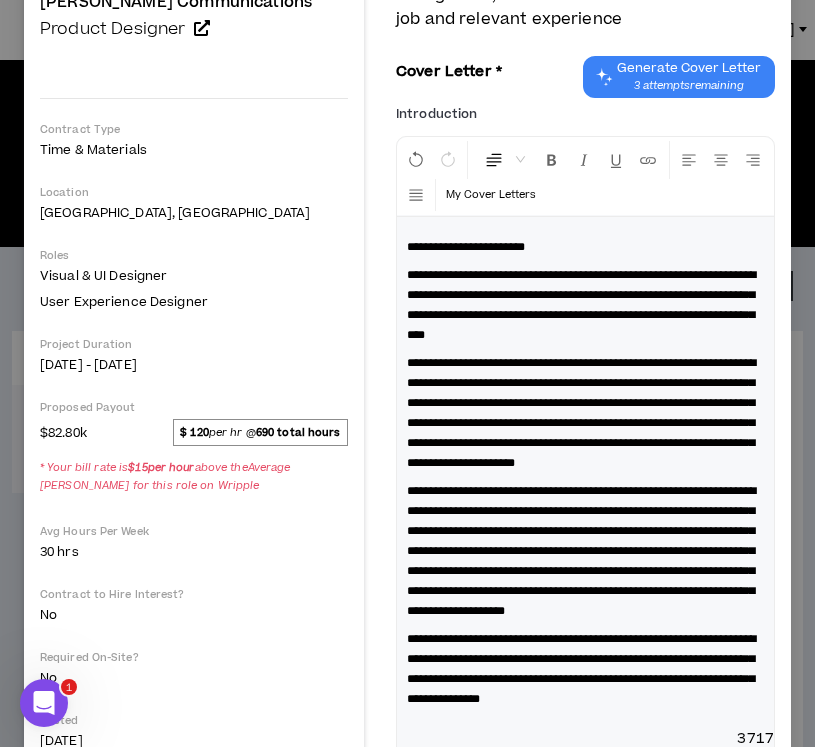 scroll, scrollTop: 218, scrollLeft: 0, axis: vertical 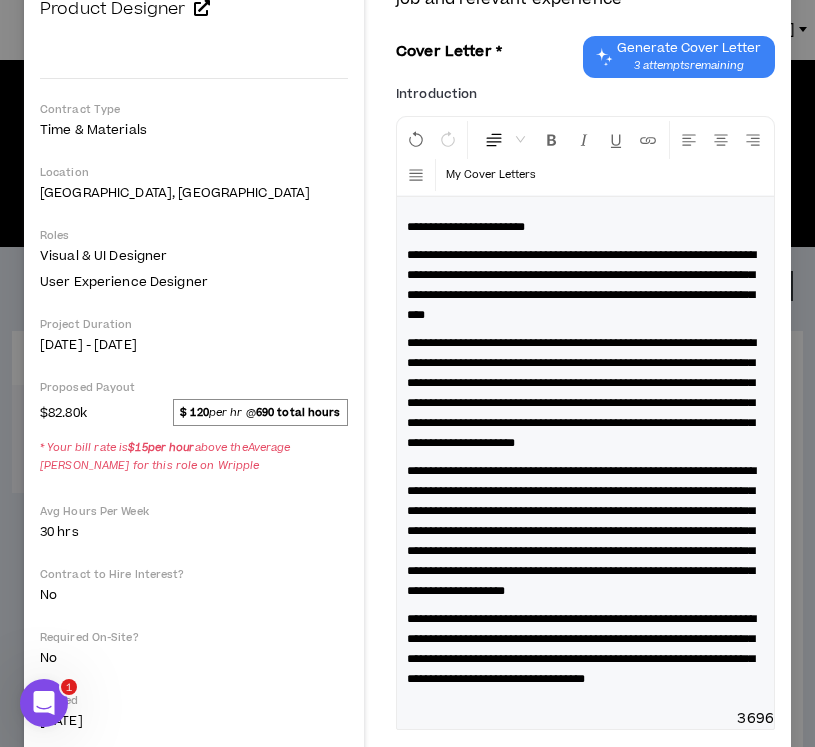 click on "**********" at bounding box center [581, 649] 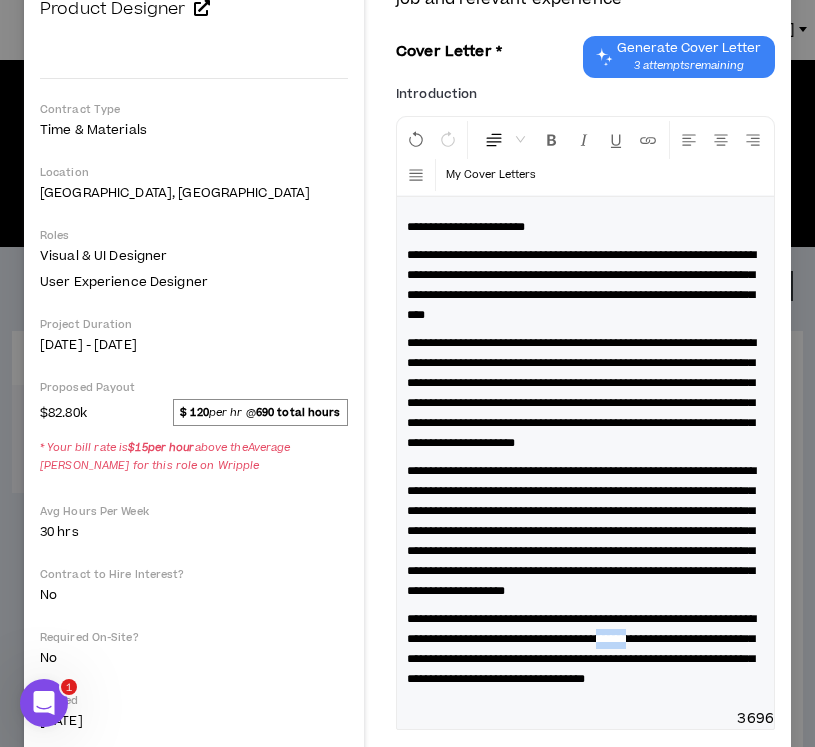 click on "**********" at bounding box center (581, 649) 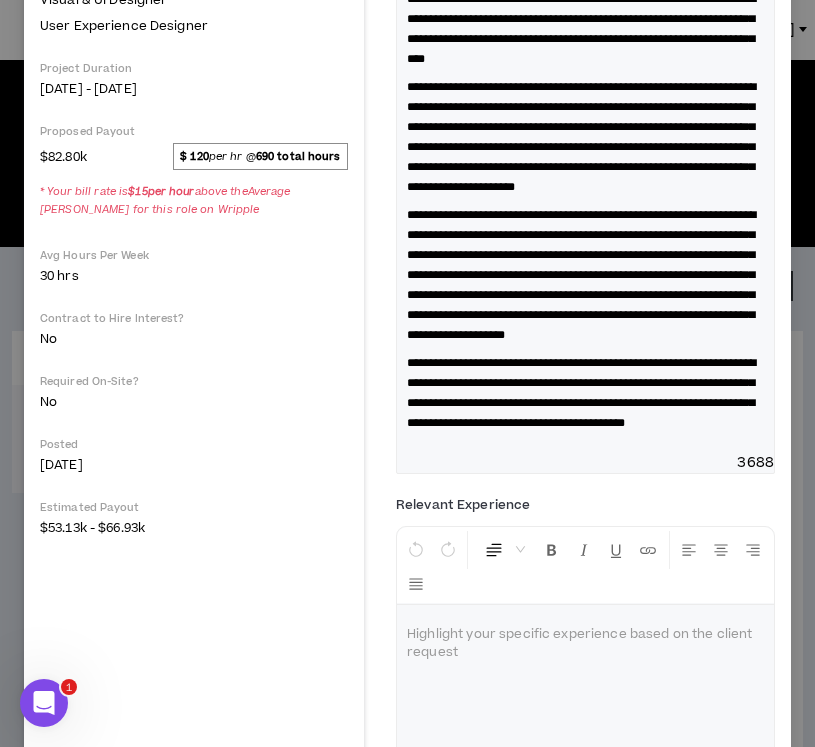 scroll, scrollTop: 510, scrollLeft: 0, axis: vertical 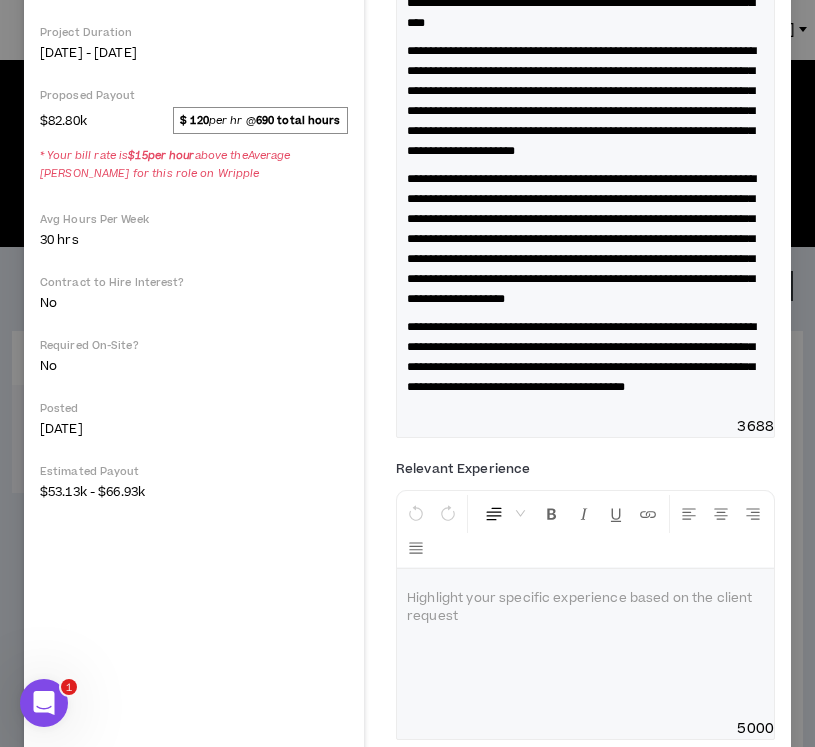 click on "**********" at bounding box center (585, 161) 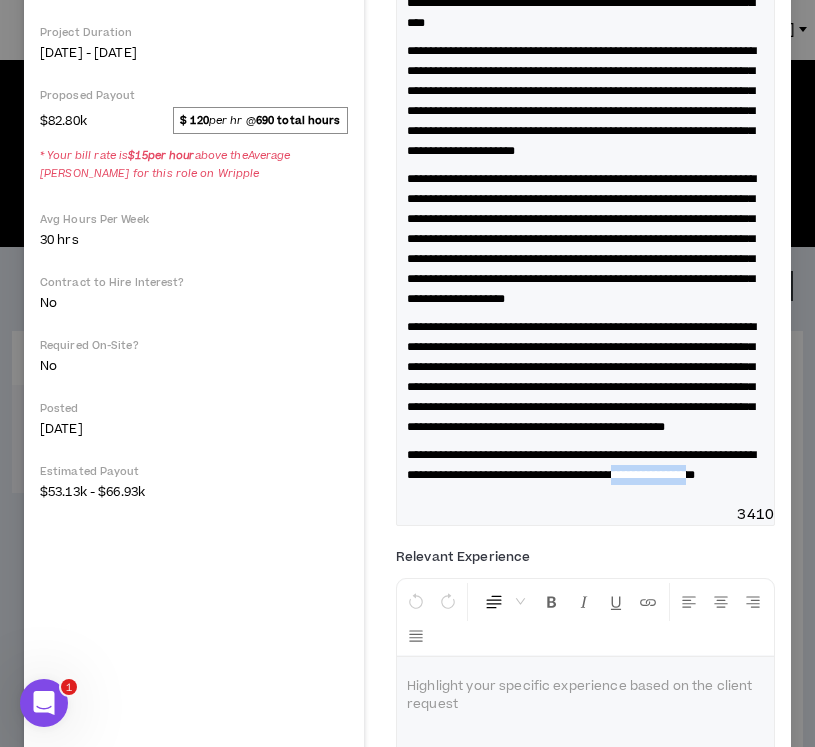 drag, startPoint x: 569, startPoint y: 583, endPoint x: 552, endPoint y: 578, distance: 17.720045 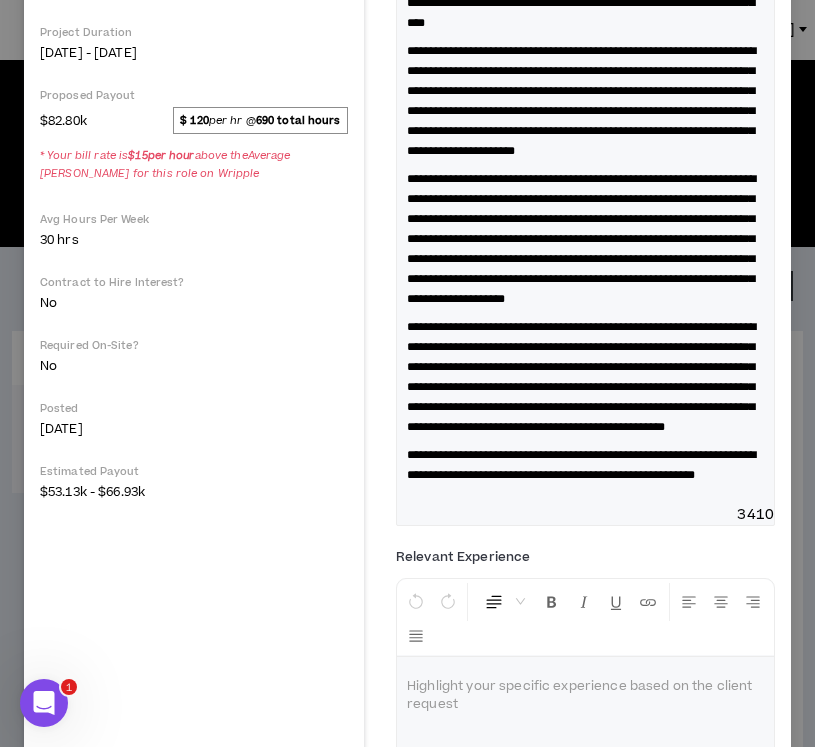 click on "**********" at bounding box center (585, 465) 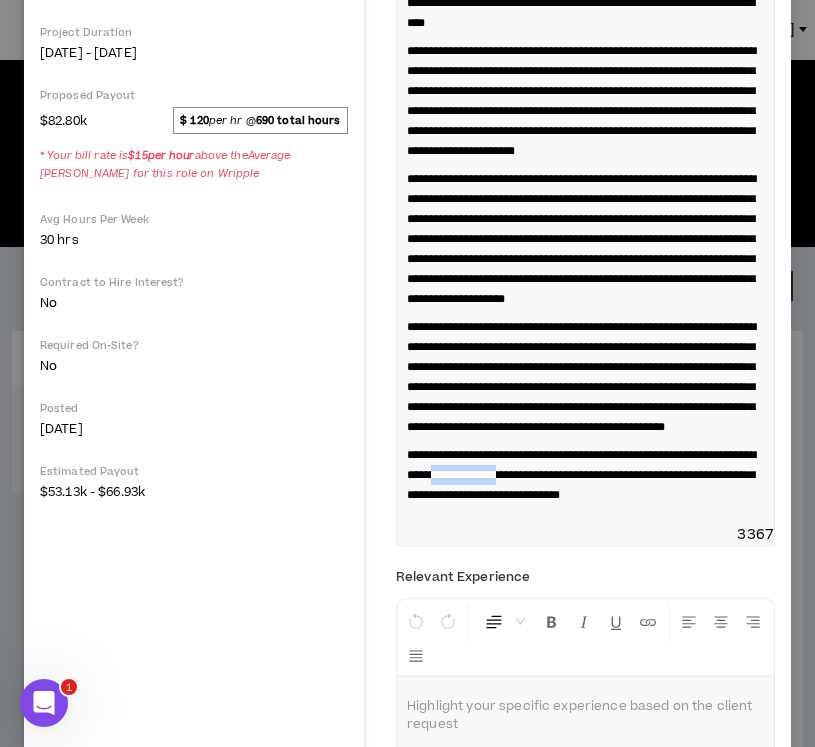 drag, startPoint x: 638, startPoint y: 554, endPoint x: 552, endPoint y: 555, distance: 86.00581 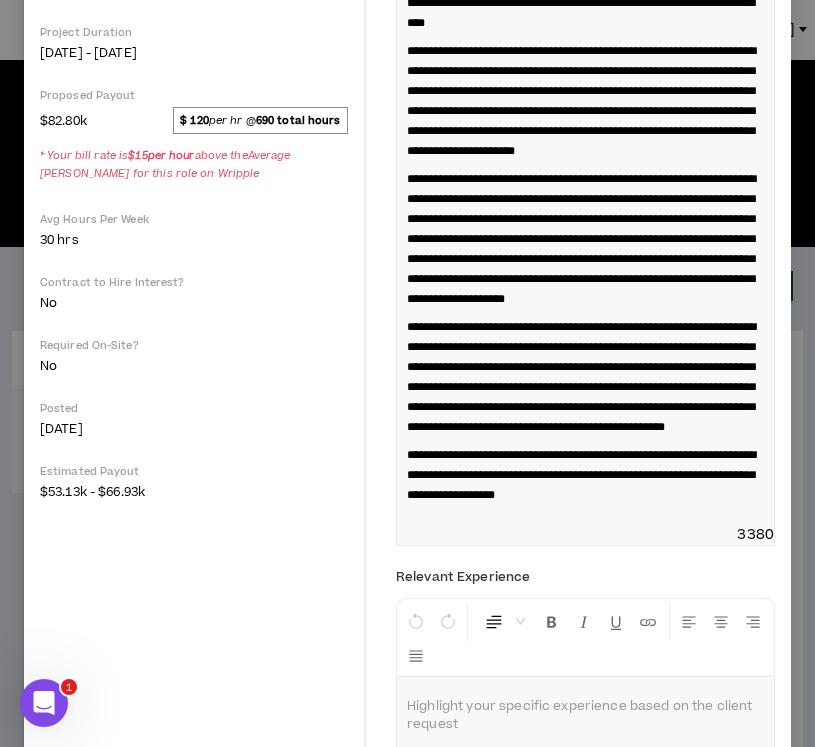click on "**********" at bounding box center (581, 475) 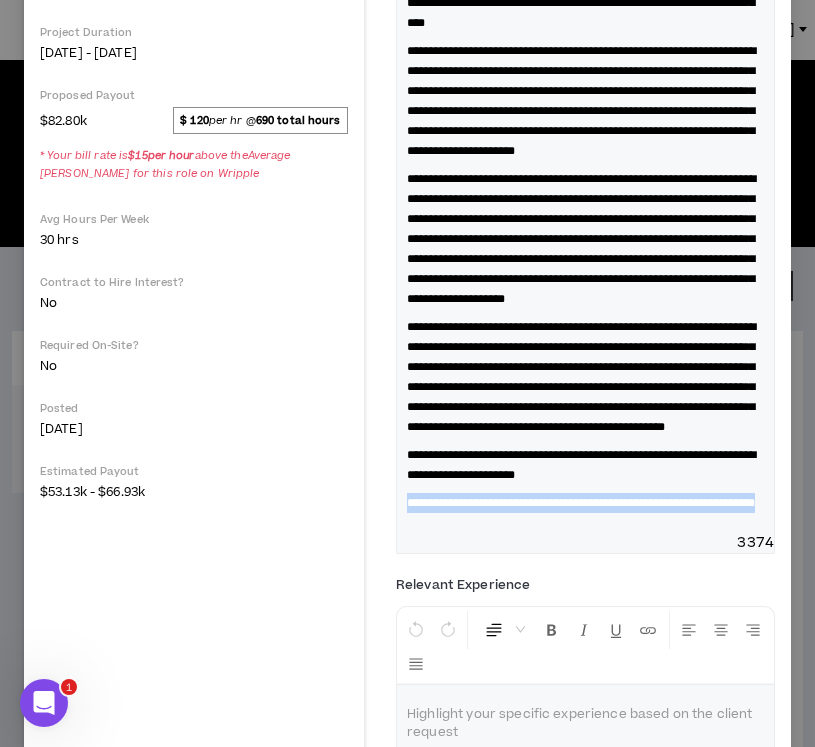 drag, startPoint x: 625, startPoint y: 604, endPoint x: 390, endPoint y: 587, distance: 235.61409 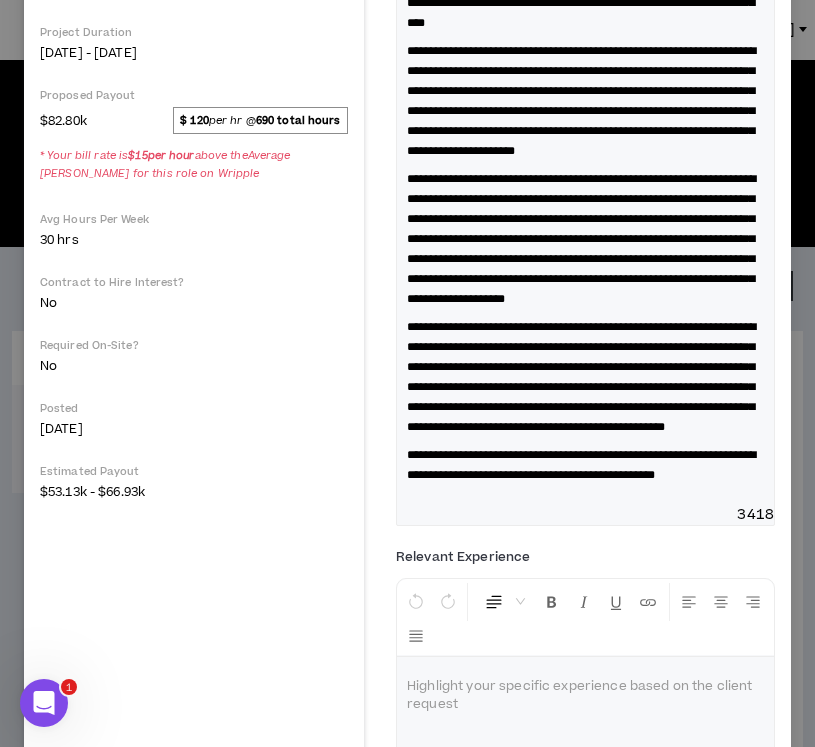 click on "**********" at bounding box center (585, 465) 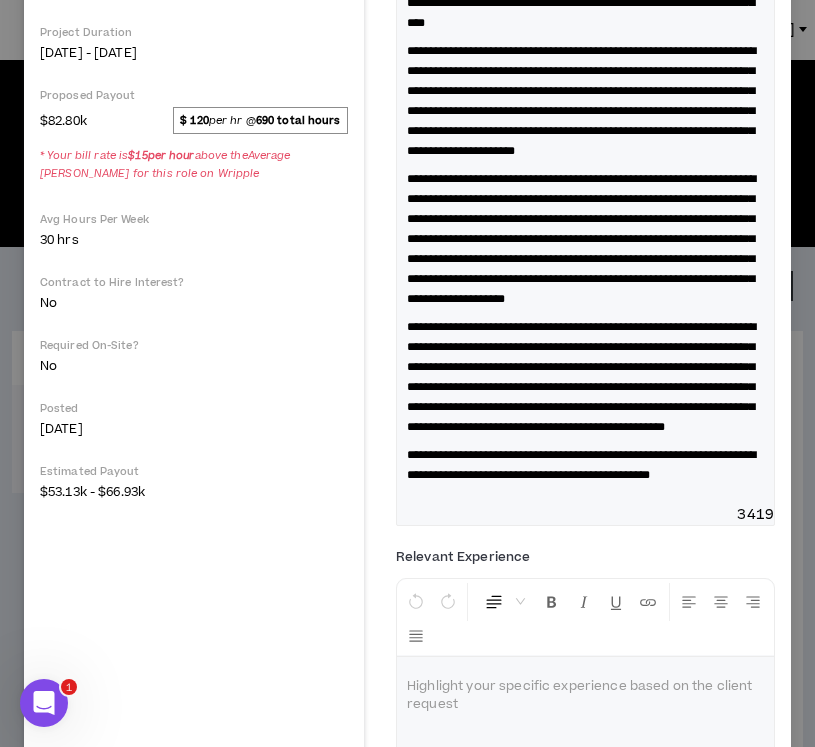 click on "**********" at bounding box center (585, 465) 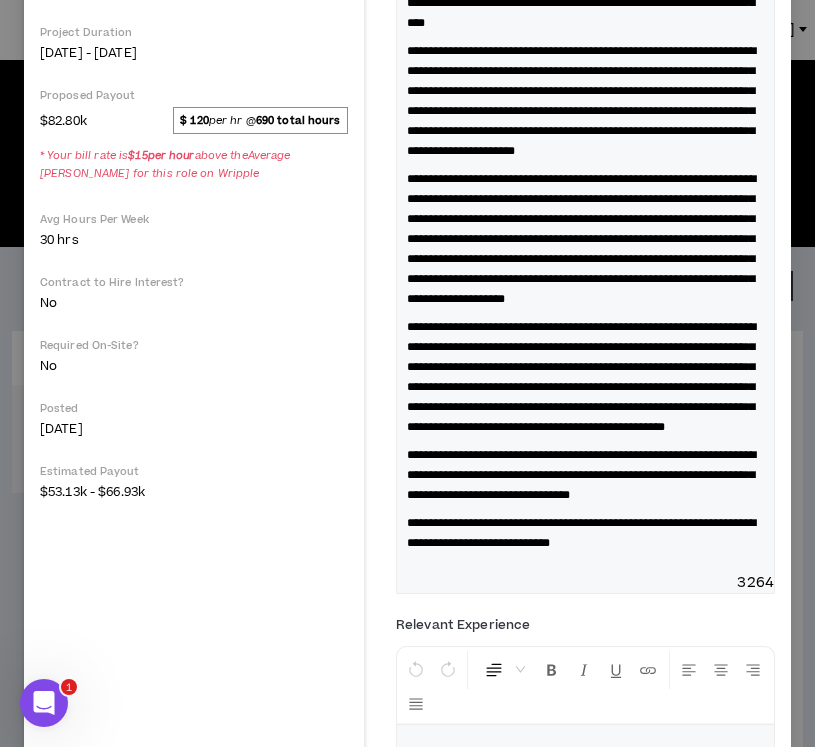 click on "**********" at bounding box center (581, 533) 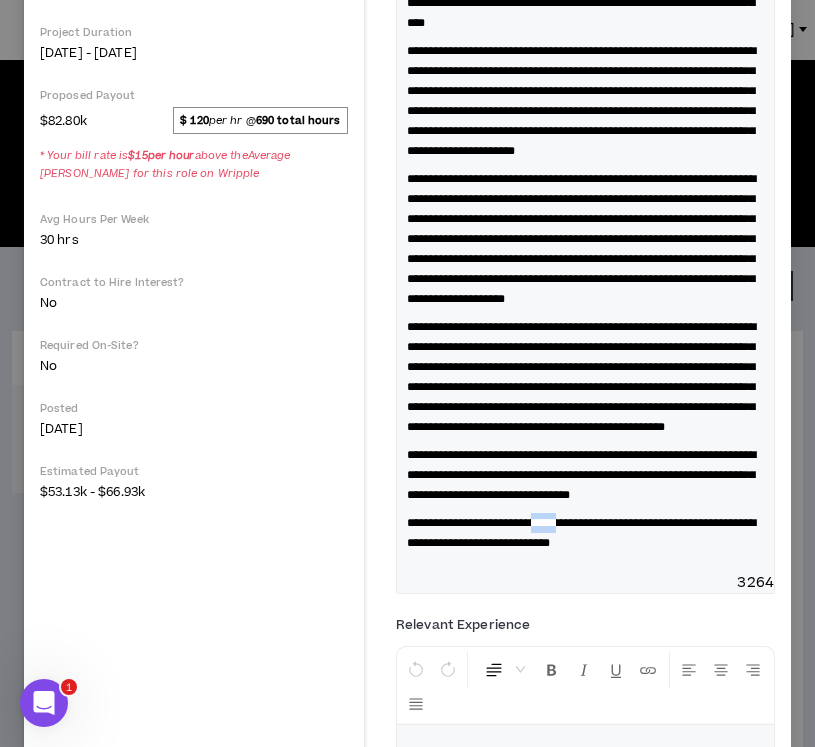 click on "**********" at bounding box center [581, 533] 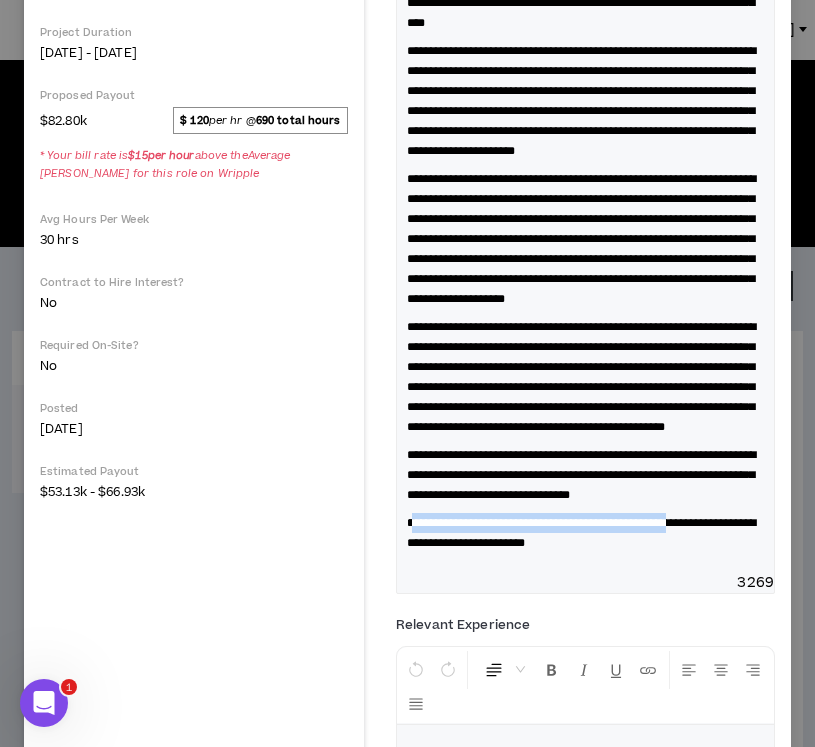 drag, startPoint x: 749, startPoint y: 622, endPoint x: 409, endPoint y: 625, distance: 340.01324 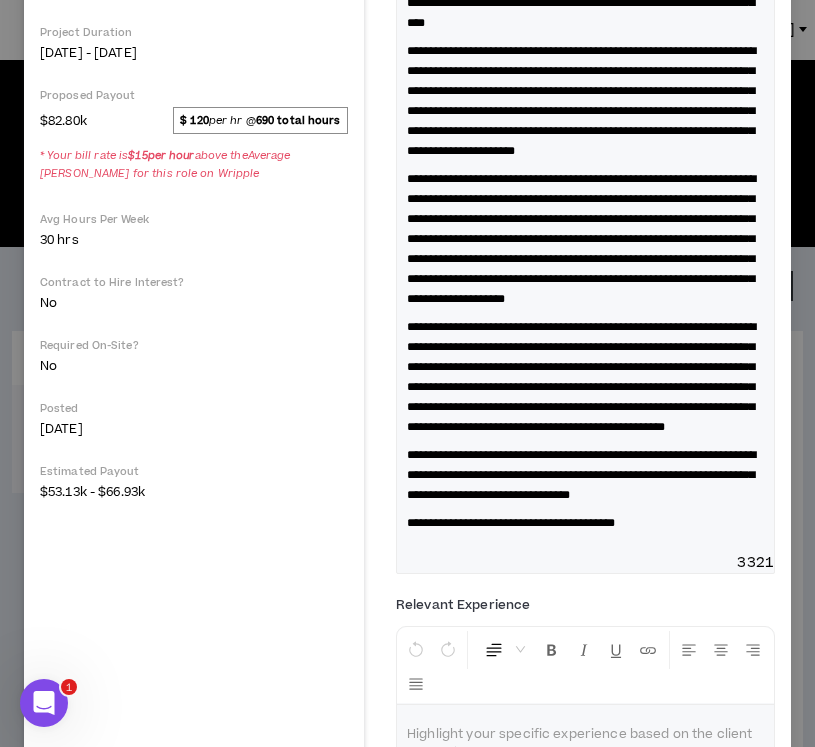 click on "**********" at bounding box center (585, 523) 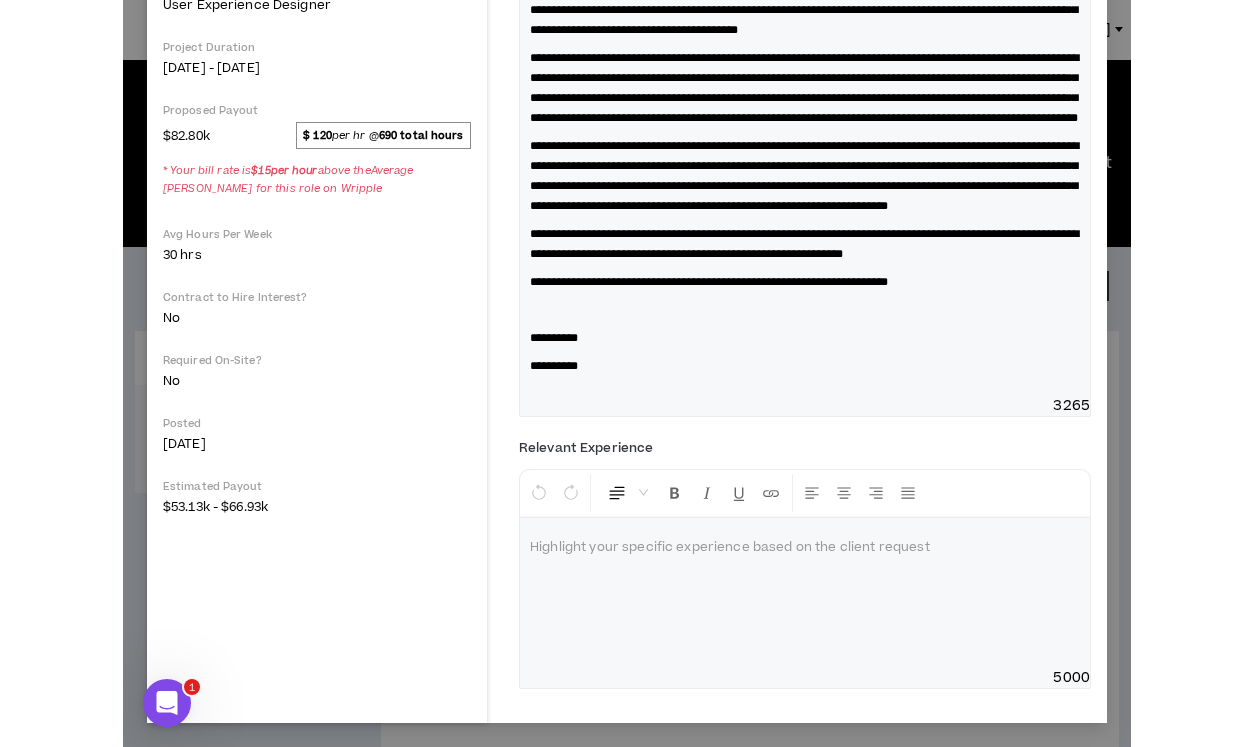 scroll, scrollTop: 571, scrollLeft: 0, axis: vertical 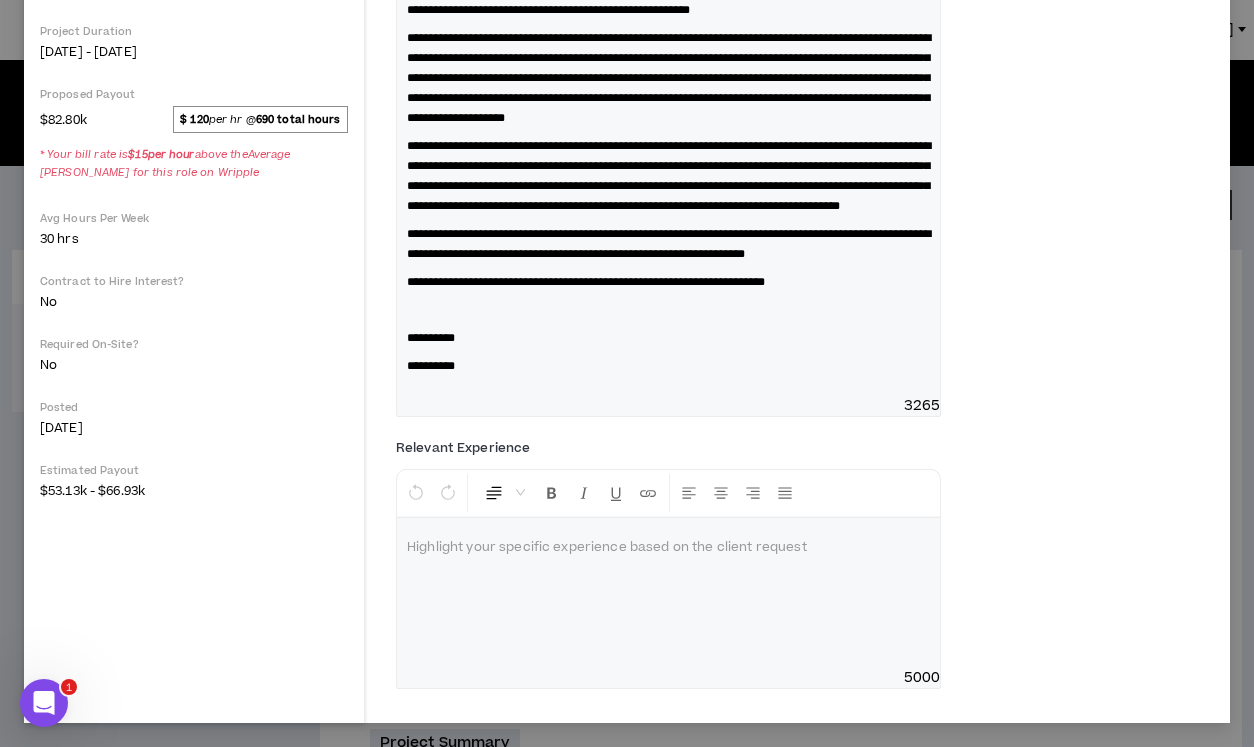 click on "**********" at bounding box center [668, 338] 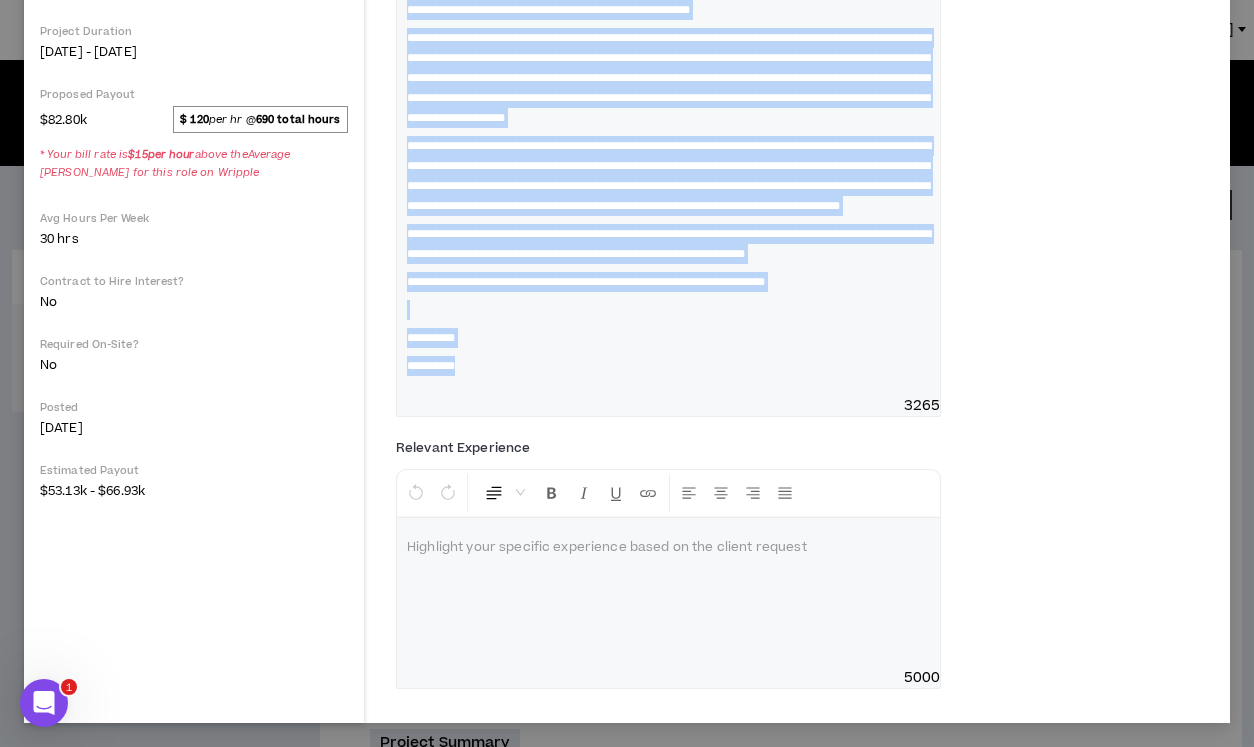 copy on "**********" 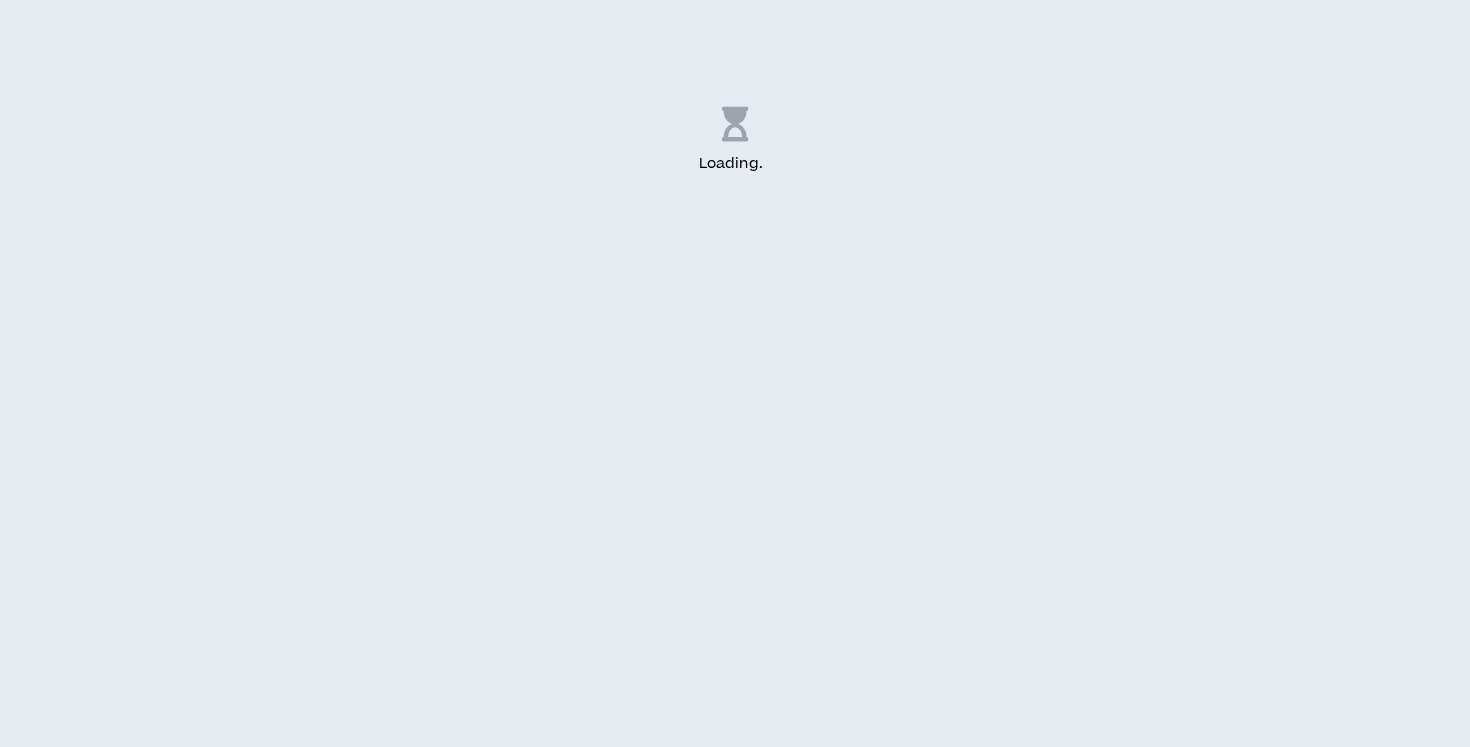 scroll, scrollTop: 0, scrollLeft: 0, axis: both 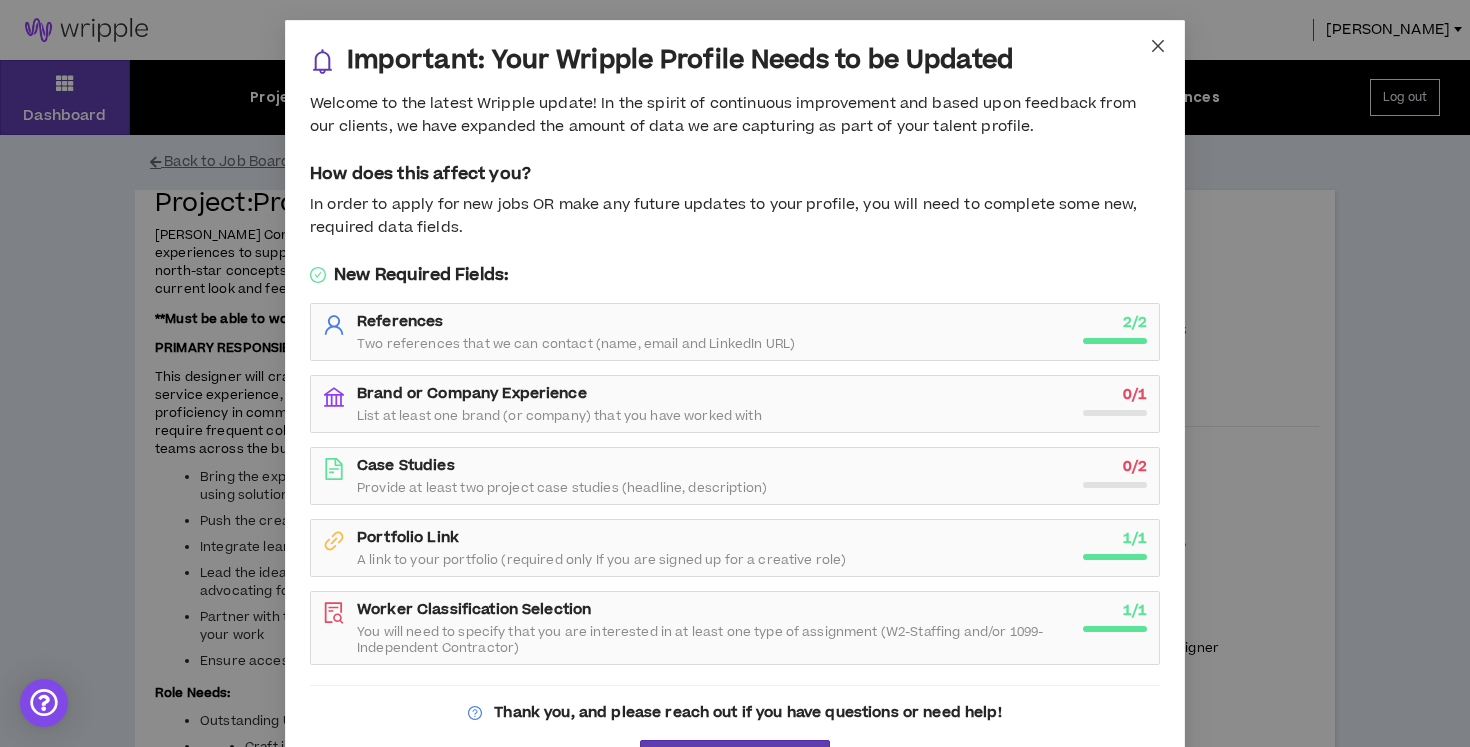 click 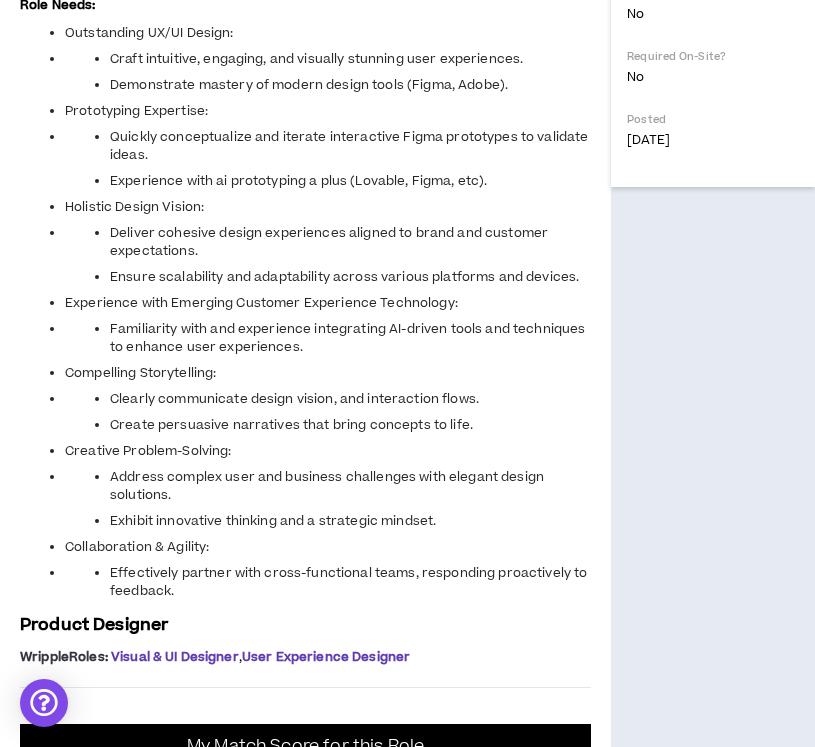 scroll, scrollTop: 763, scrollLeft: 0, axis: vertical 